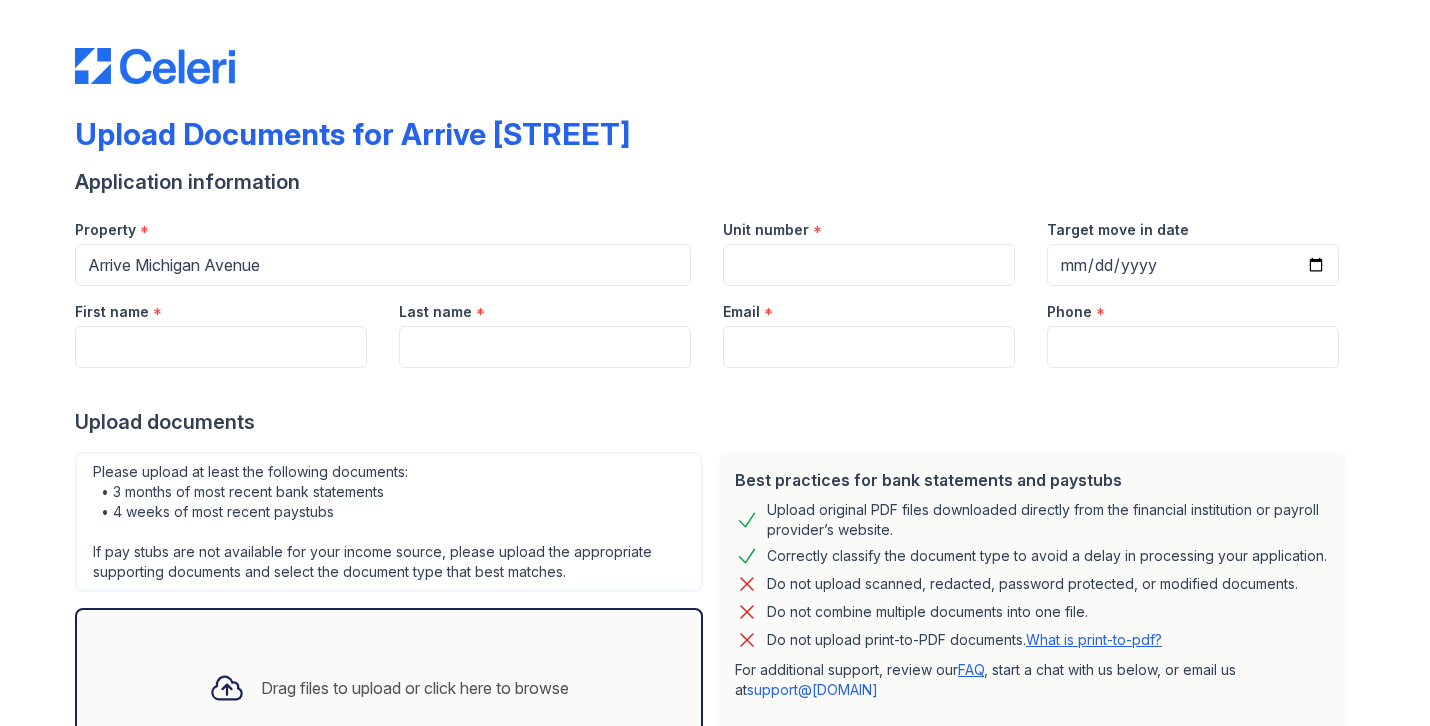 scroll, scrollTop: 0, scrollLeft: 0, axis: both 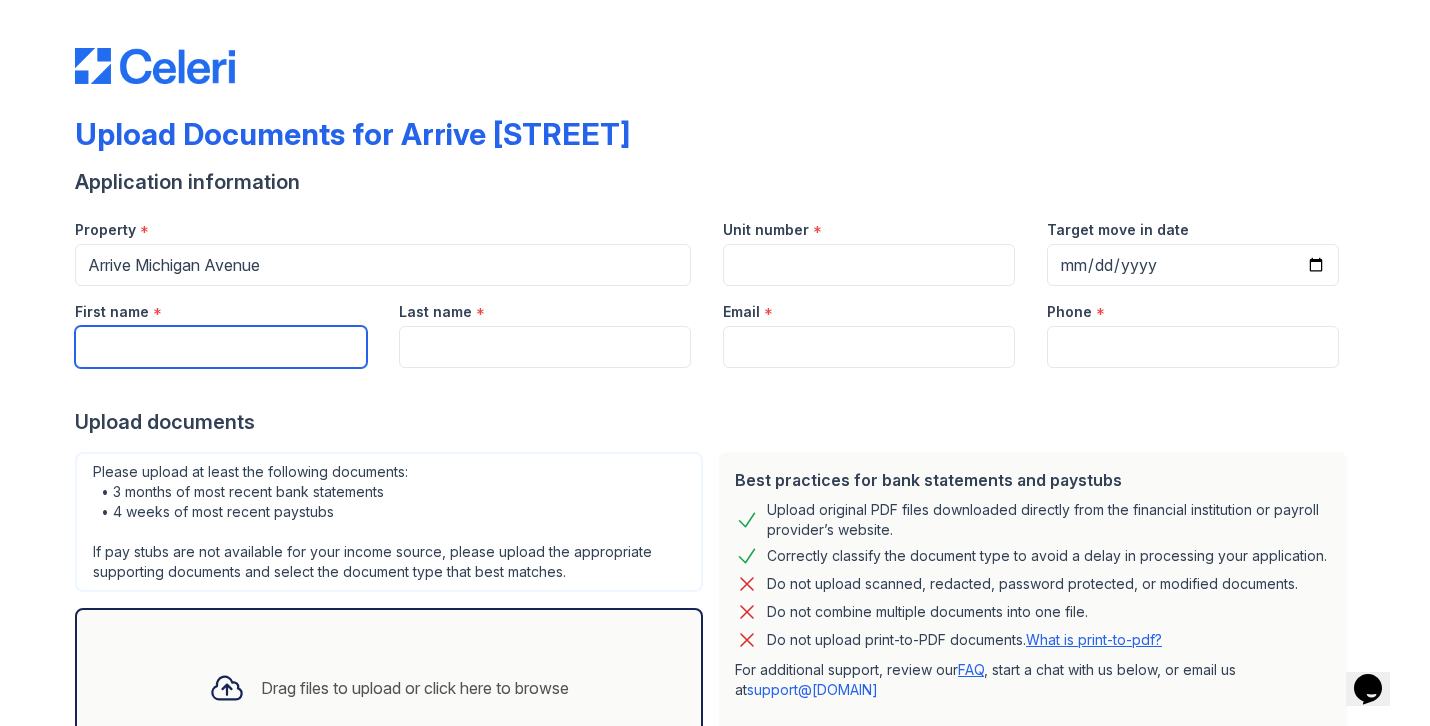 click on "First name" at bounding box center [221, 347] 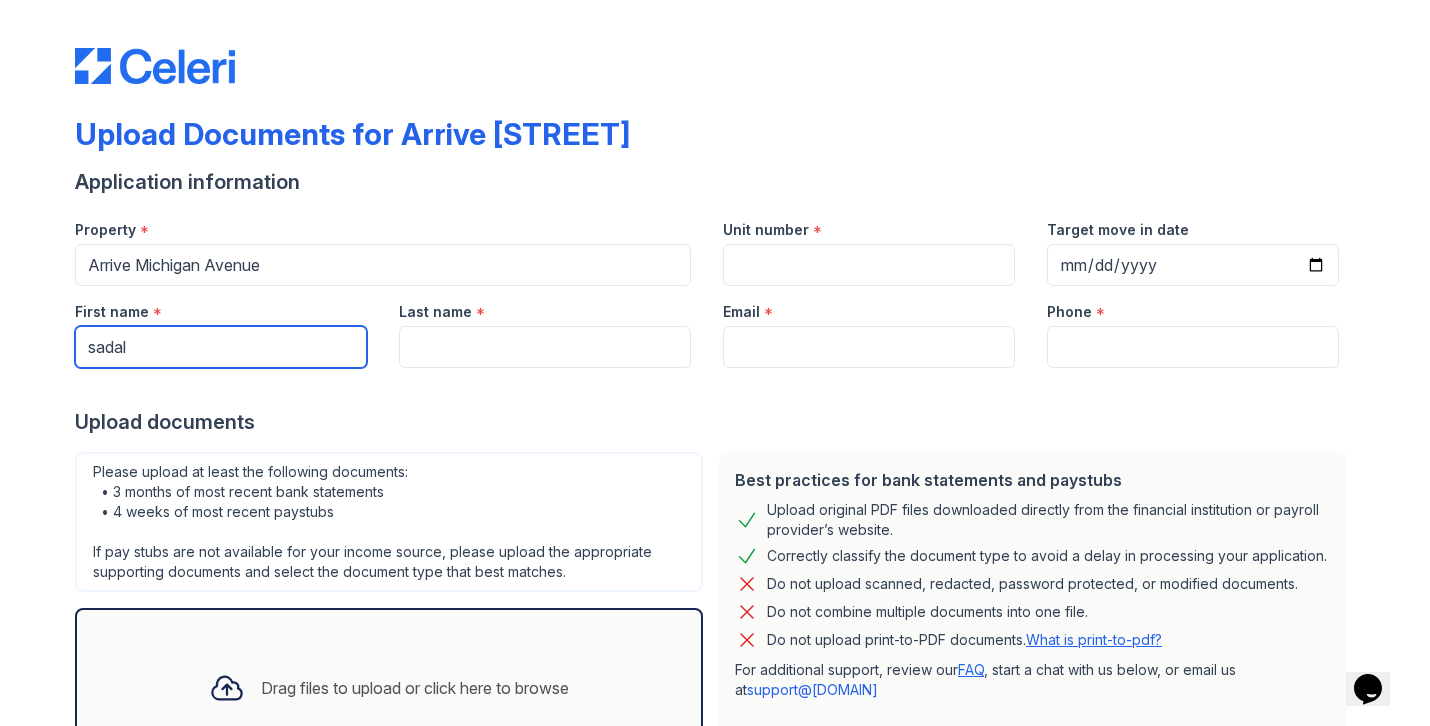 type on "ali" 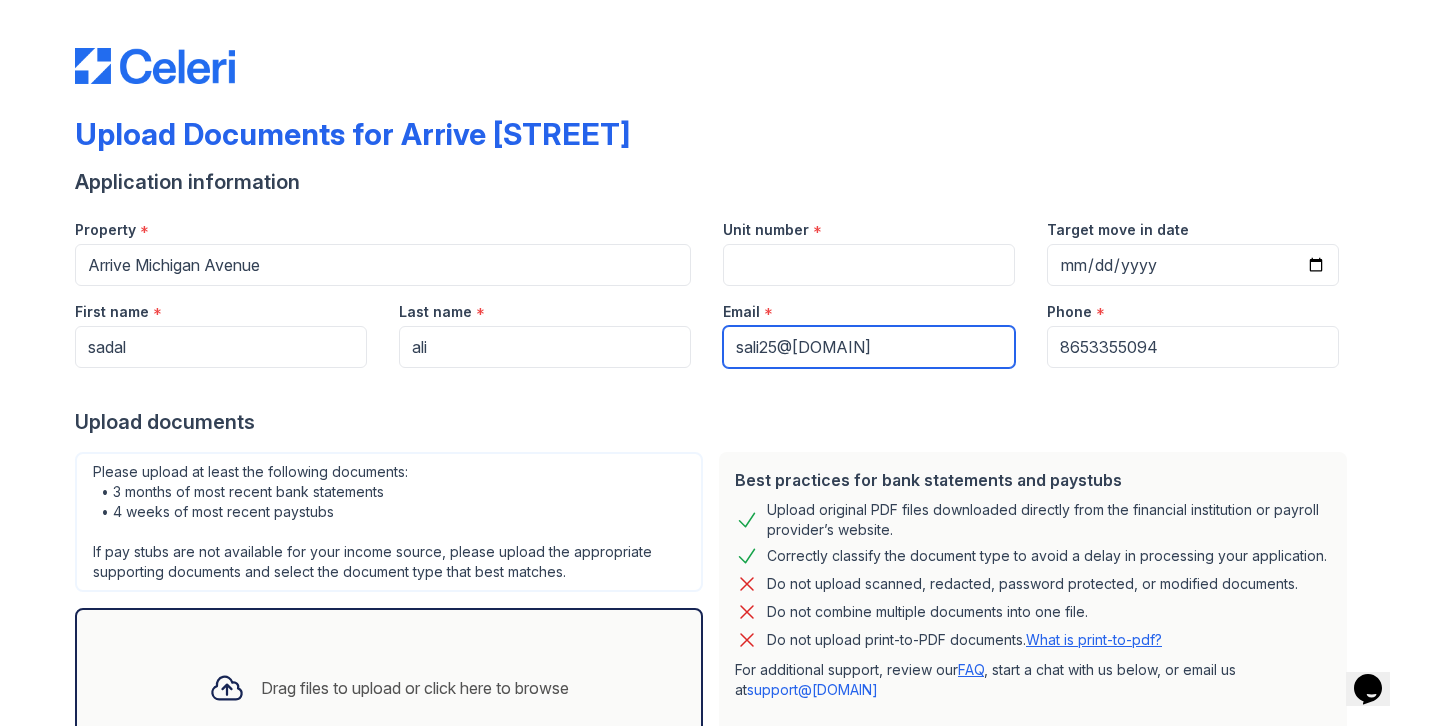 click on "sali25@[DOMAIN]" at bounding box center [869, 347] 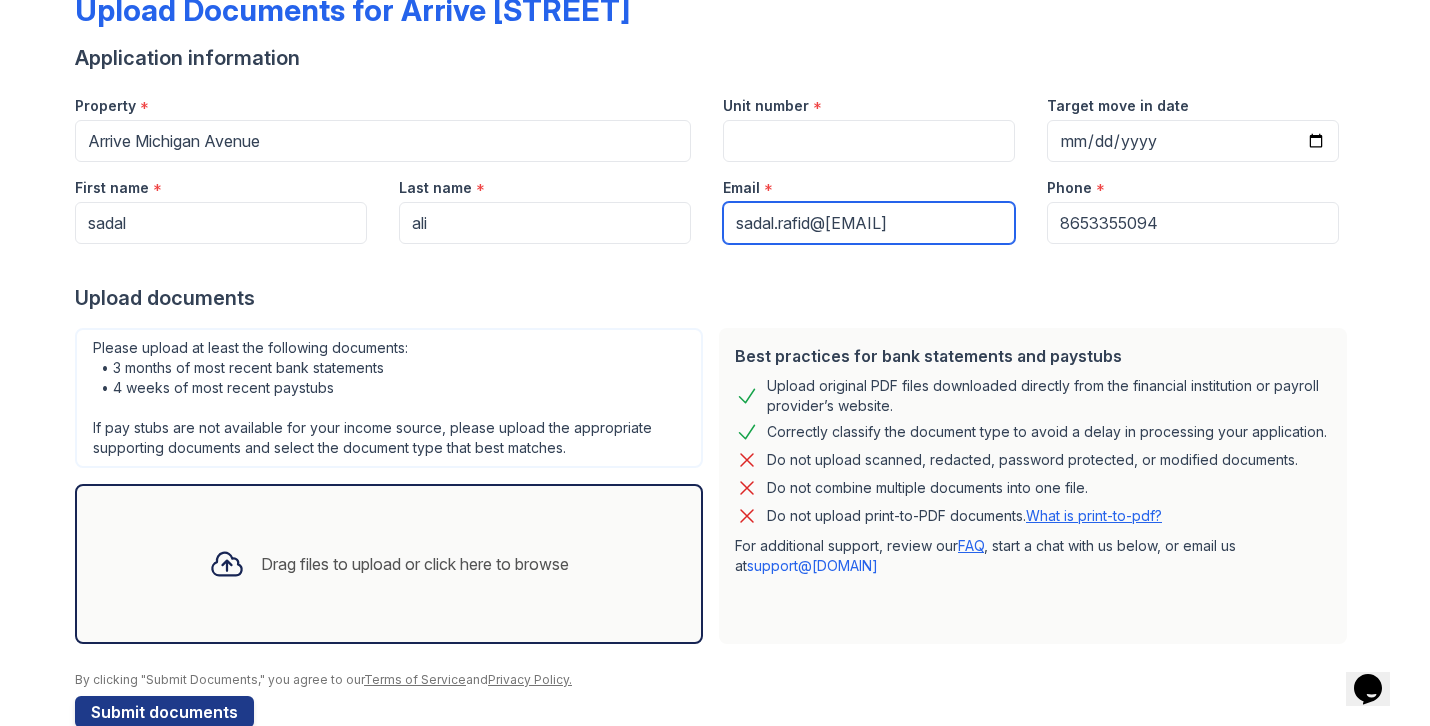scroll, scrollTop: 166, scrollLeft: 0, axis: vertical 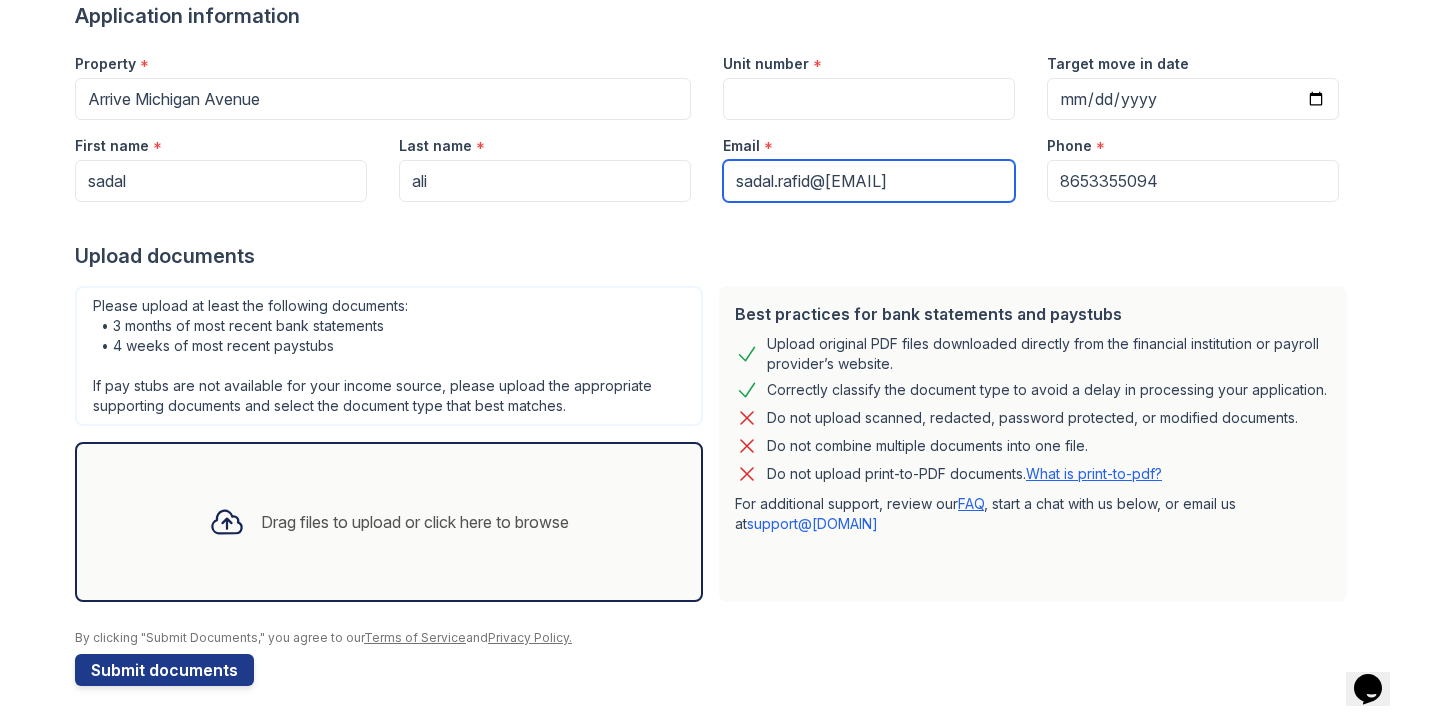 type on "sadal.rafid@[EMAIL]" 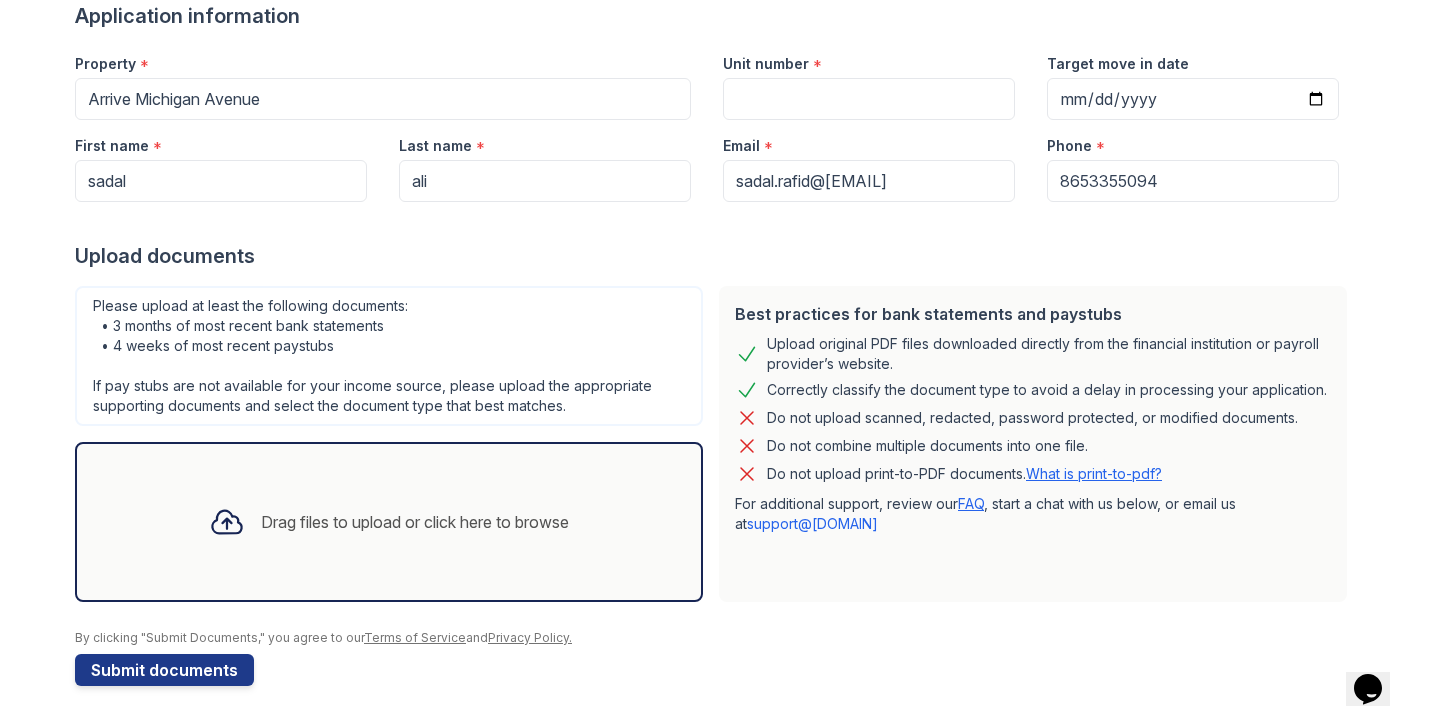 click 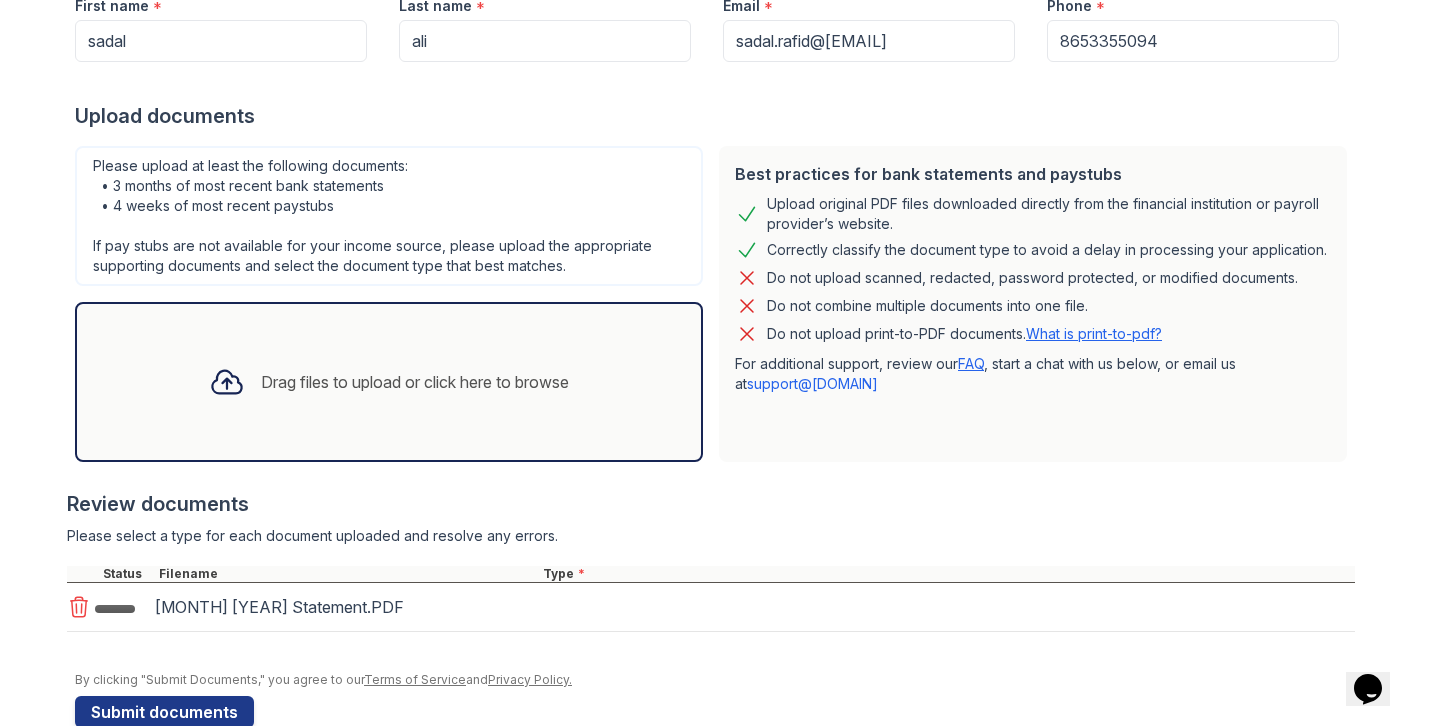 scroll, scrollTop: 348, scrollLeft: 0, axis: vertical 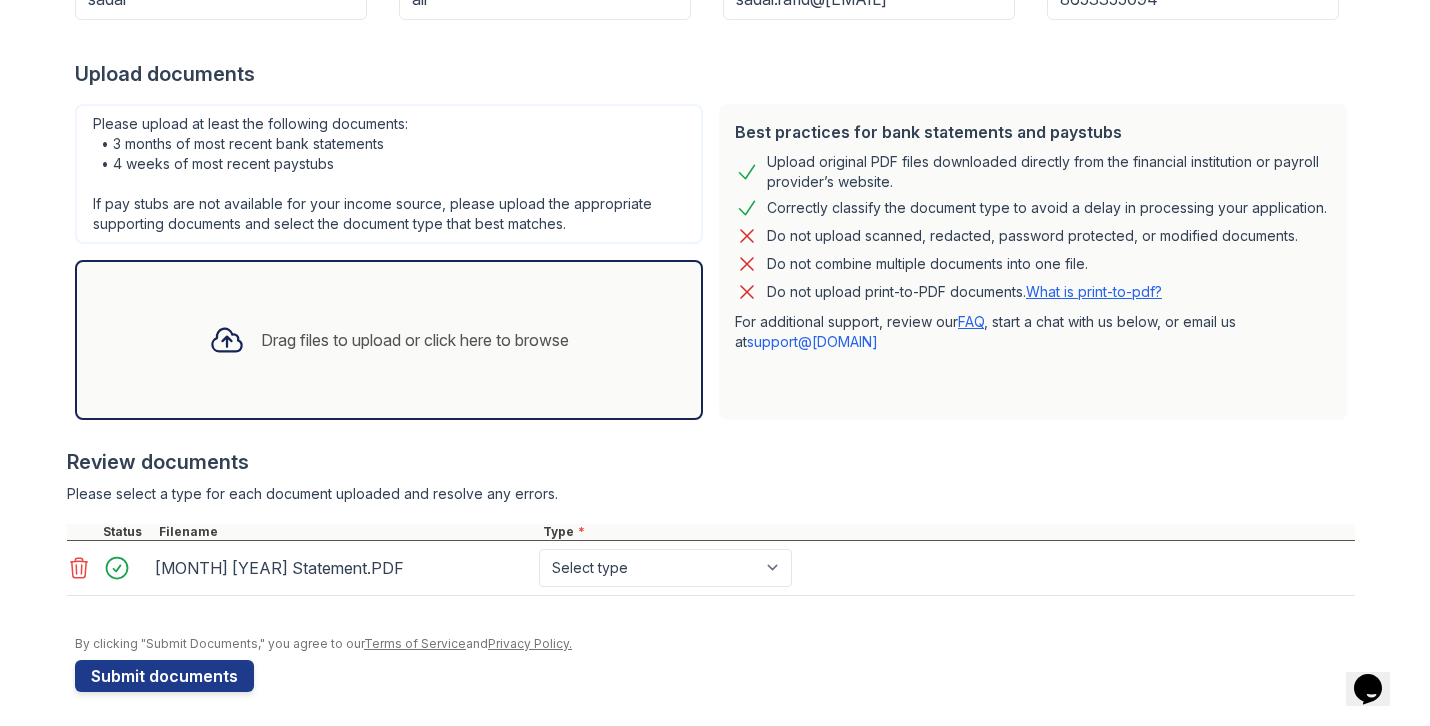 click on "Drag files to upload or click here to browse" at bounding box center (415, 340) 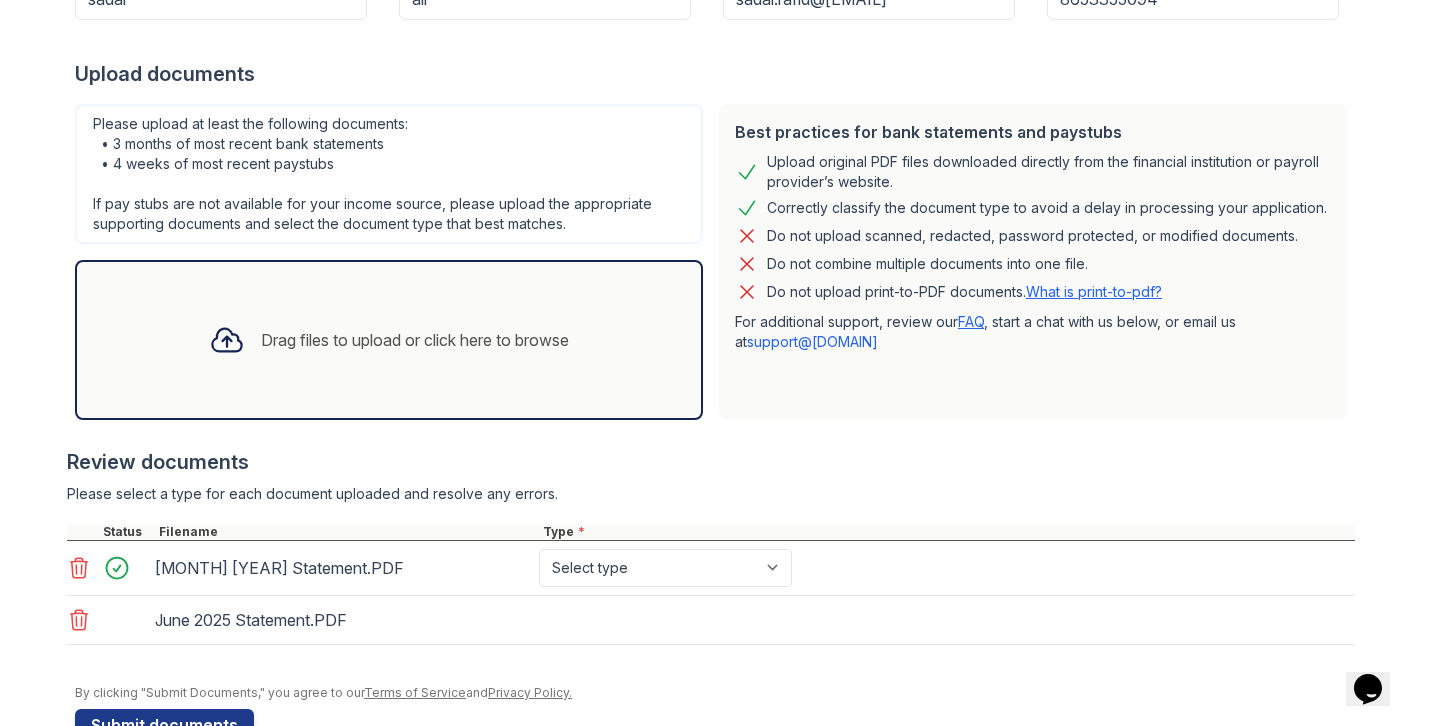 click on "Drag files to upload or click here to browse" at bounding box center [389, 340] 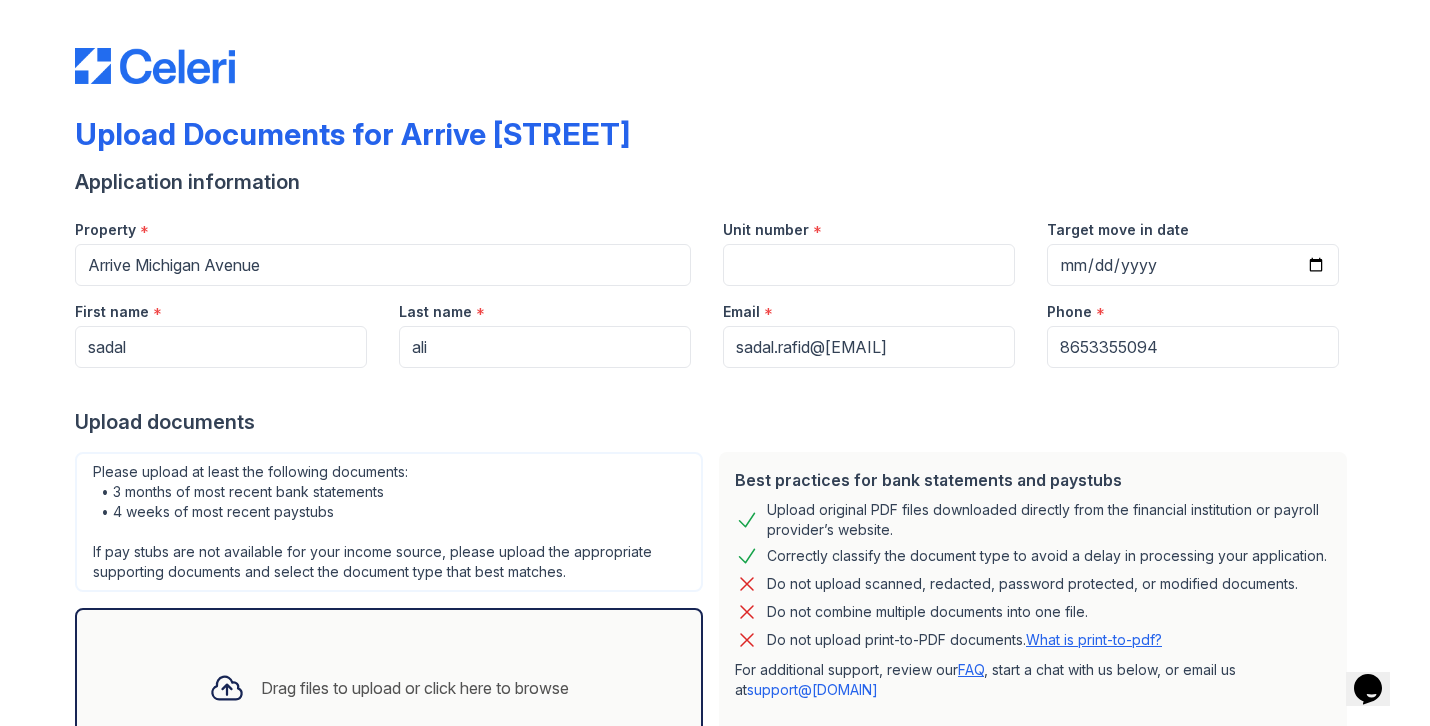 scroll, scrollTop: 464, scrollLeft: 0, axis: vertical 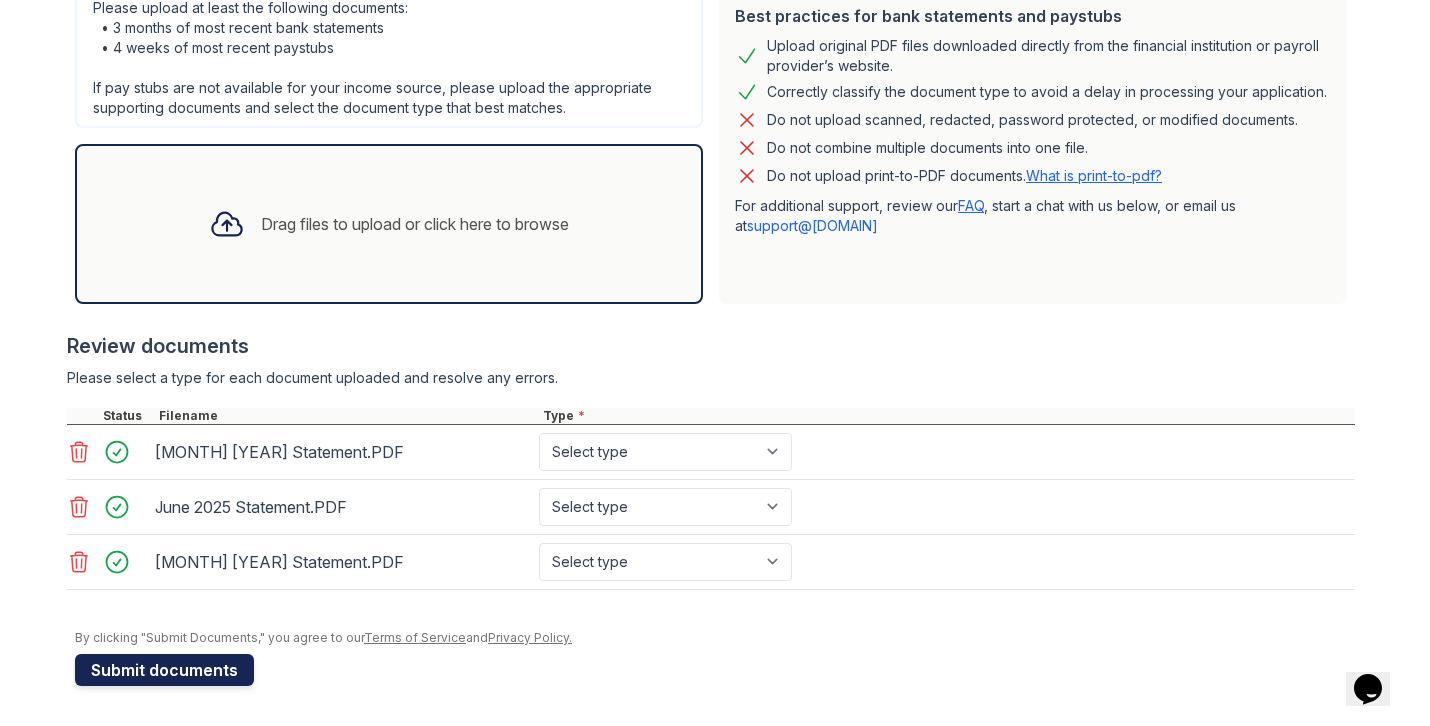 click on "Submit documents" at bounding box center [164, 670] 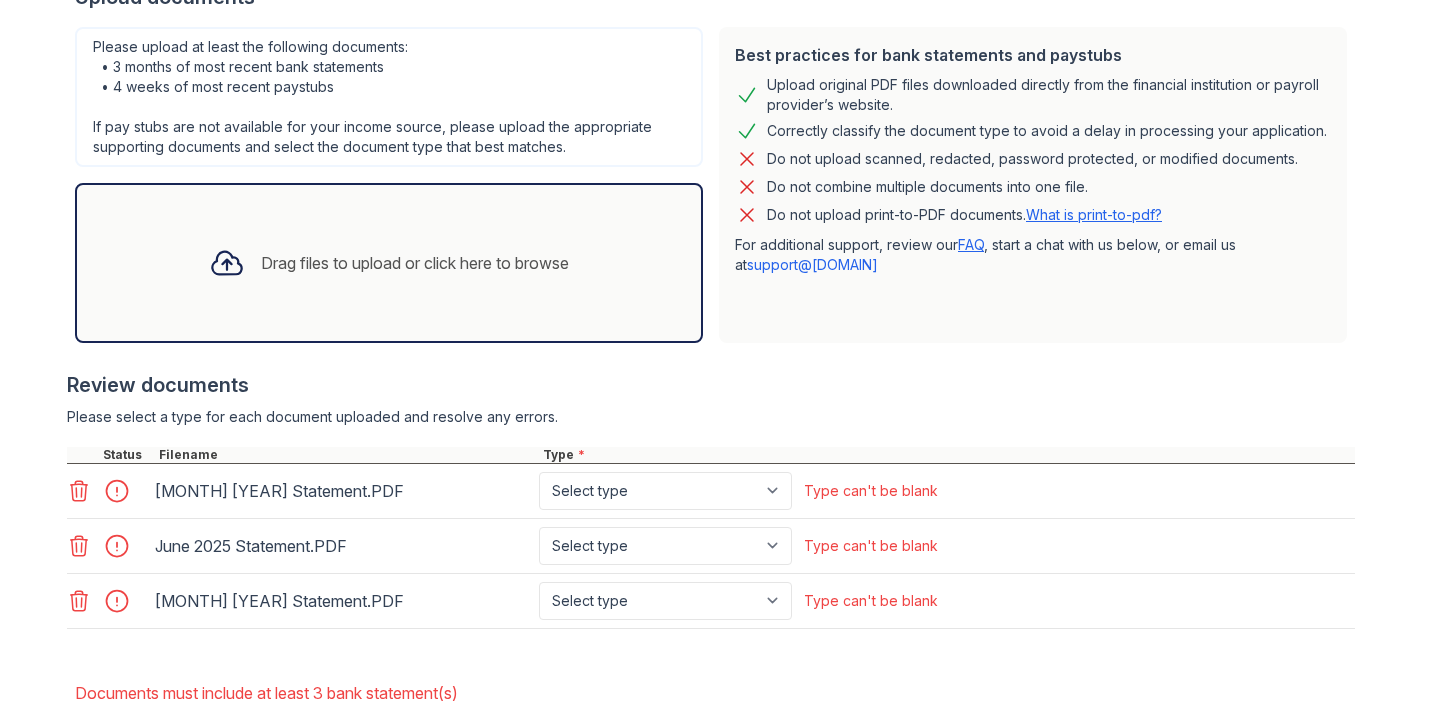 scroll, scrollTop: 612, scrollLeft: 0, axis: vertical 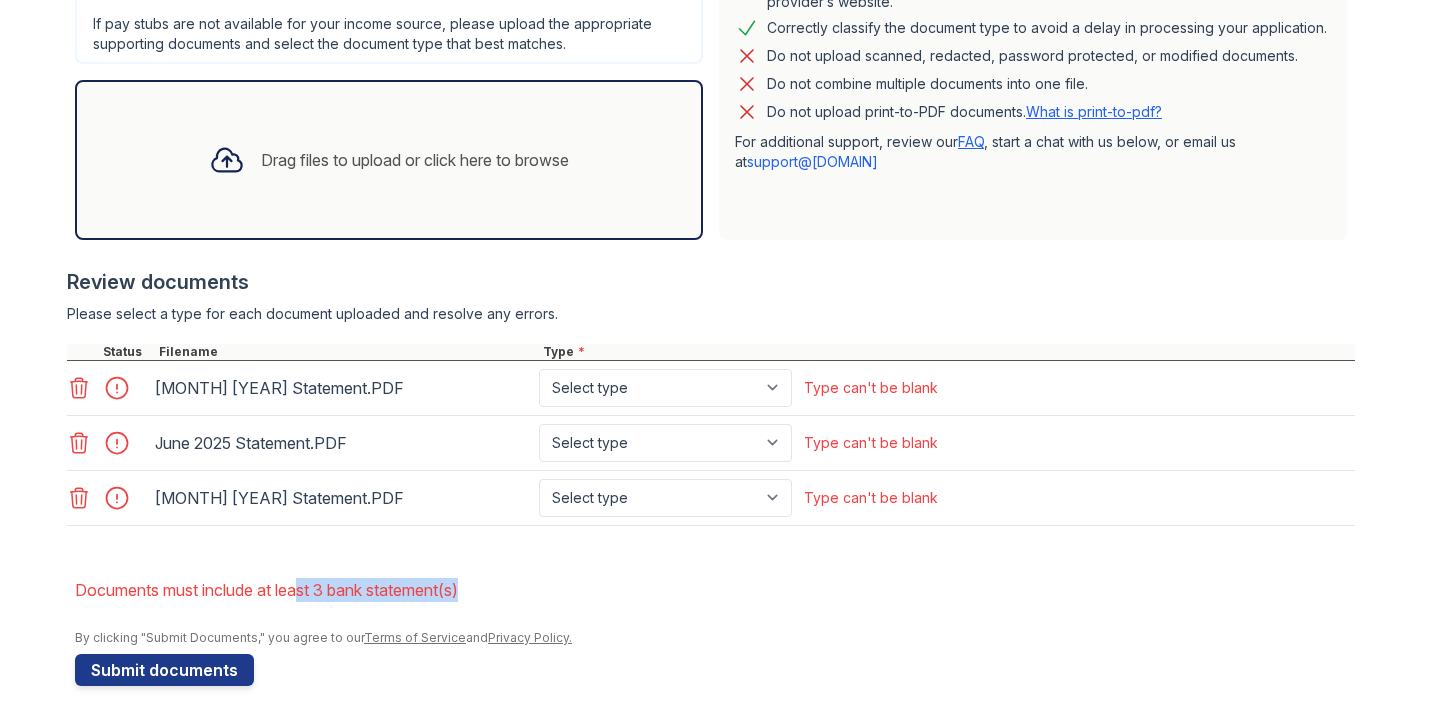 drag, startPoint x: 473, startPoint y: 591, endPoint x: 299, endPoint y: 591, distance: 174 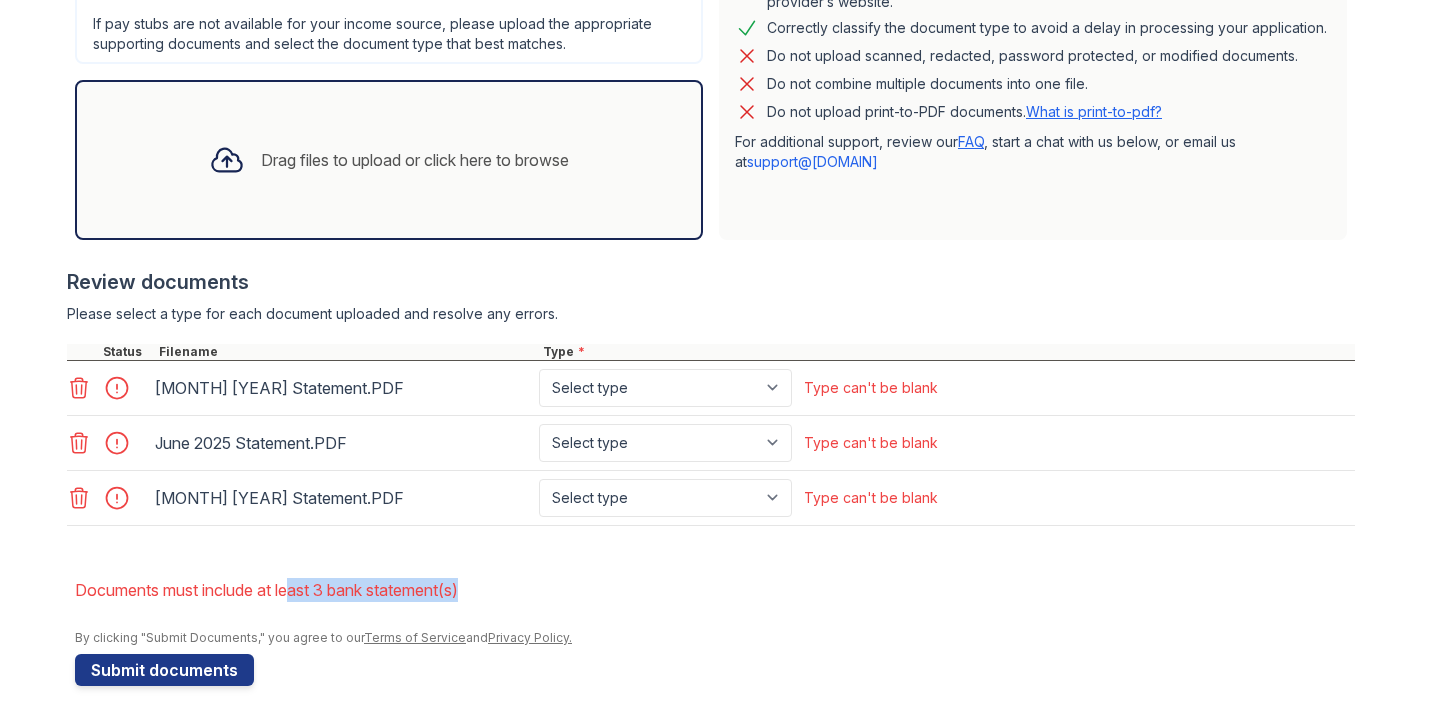 click on "Documents must include at least 3 bank statement(s)" at bounding box center [715, 590] 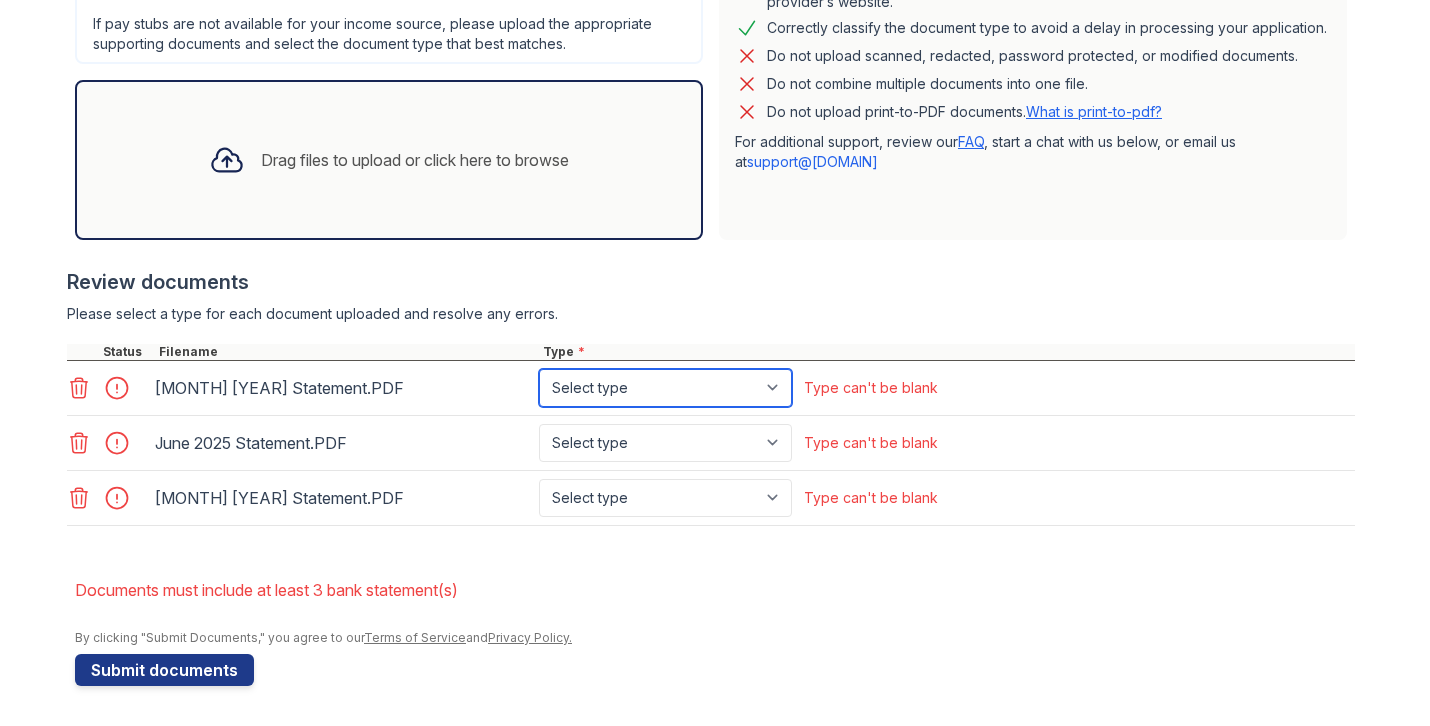 click on "Select type
Paystub
Bank Statement
Offer Letter
Tax Documents
Benefit Award Letter
Investment Account Statement
Other" at bounding box center (665, 388) 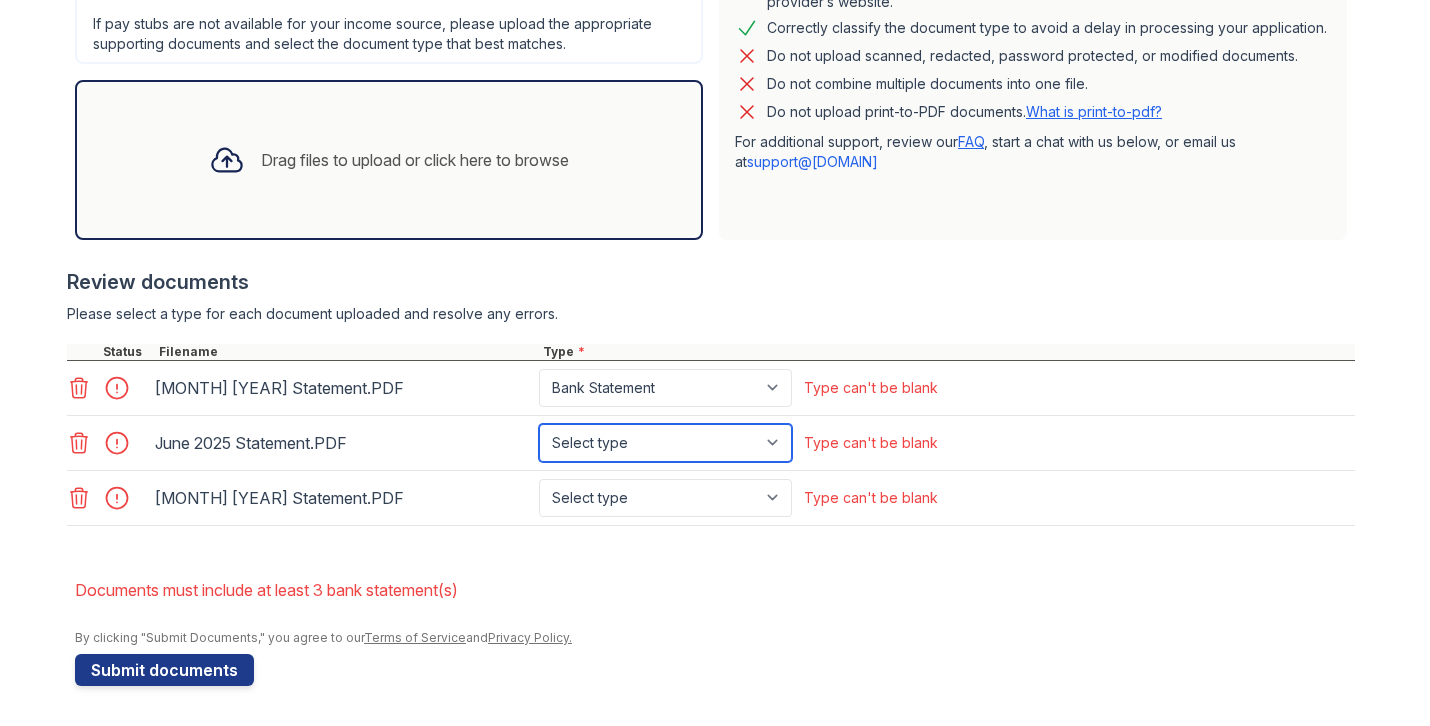 click on "Select type
Paystub
Bank Statement
Offer Letter
Tax Documents
Benefit Award Letter
Investment Account Statement
Other" at bounding box center (665, 443) 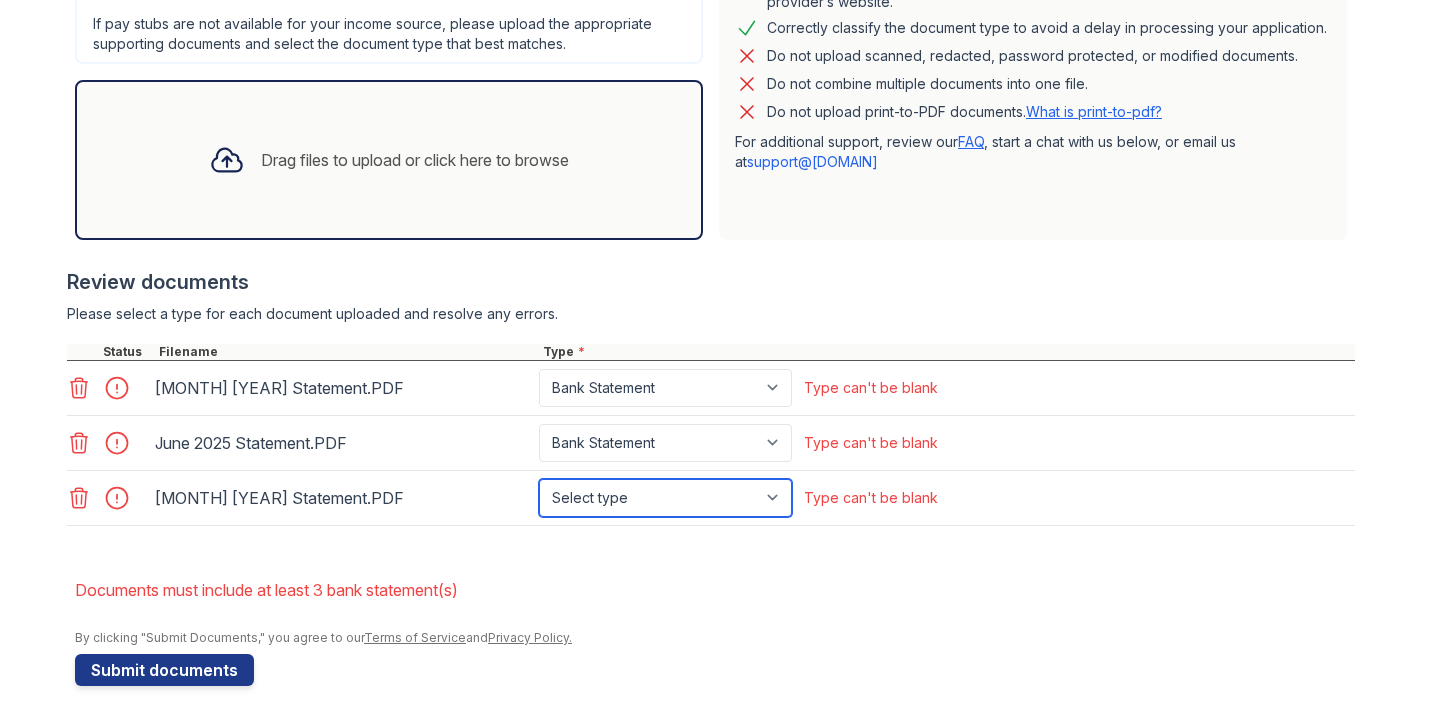 click on "Select type
Paystub
Bank Statement
Offer Letter
Tax Documents
Benefit Award Letter
Investment Account Statement
Other" at bounding box center [665, 498] 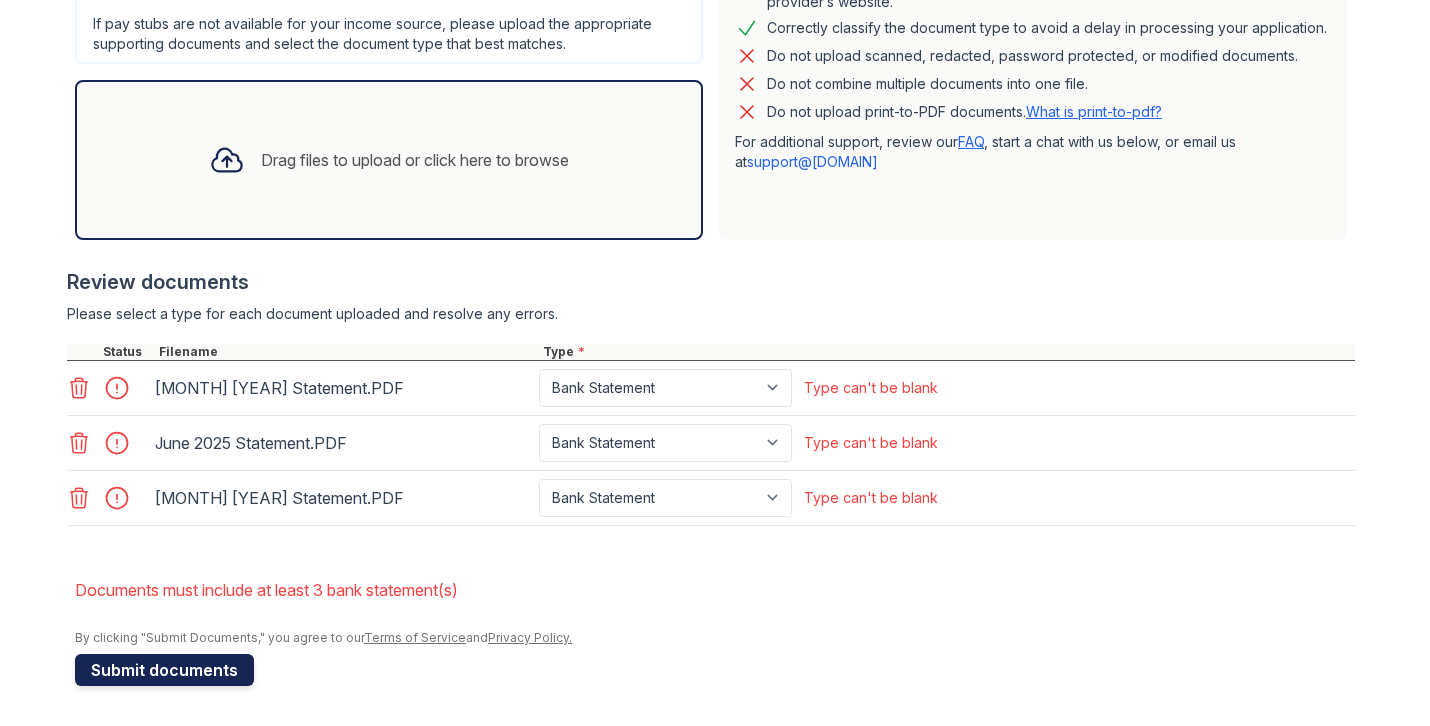 click on "Submit documents" at bounding box center [164, 670] 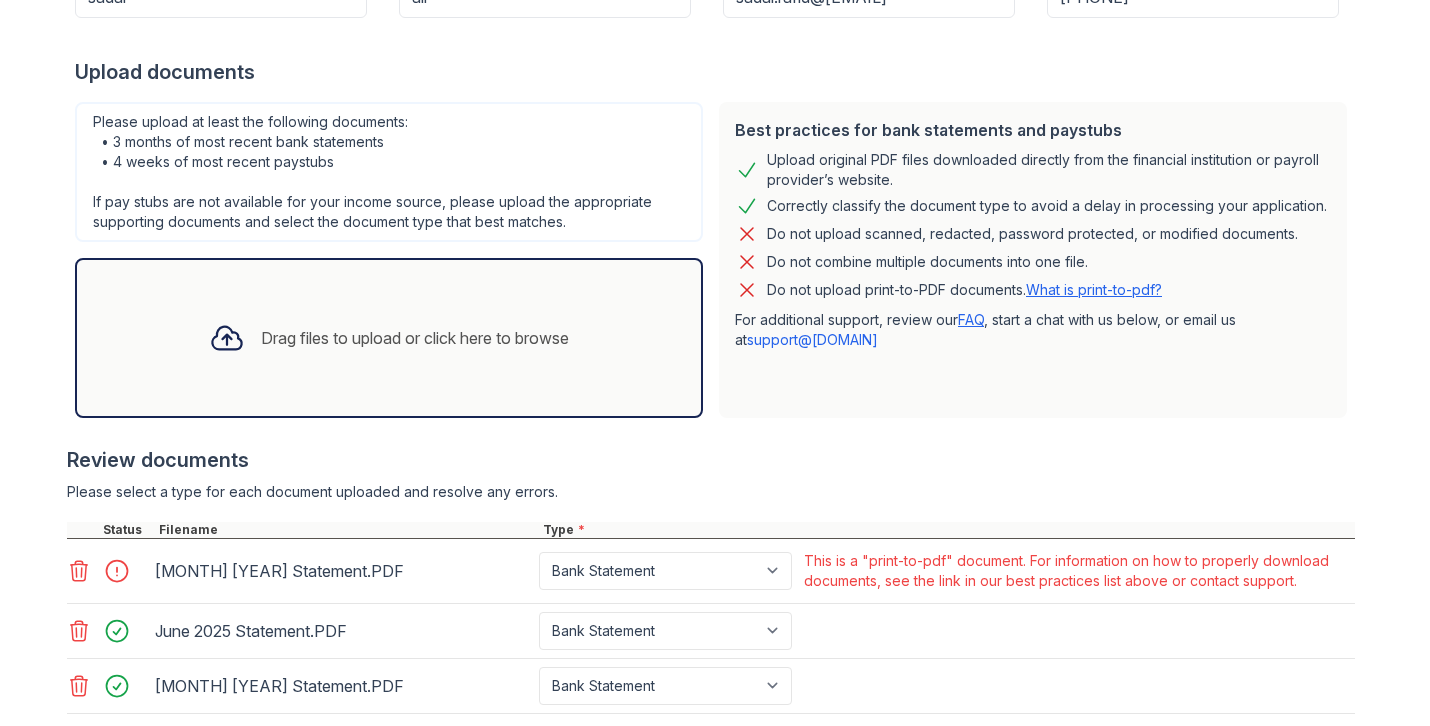 scroll, scrollTop: 558, scrollLeft: 0, axis: vertical 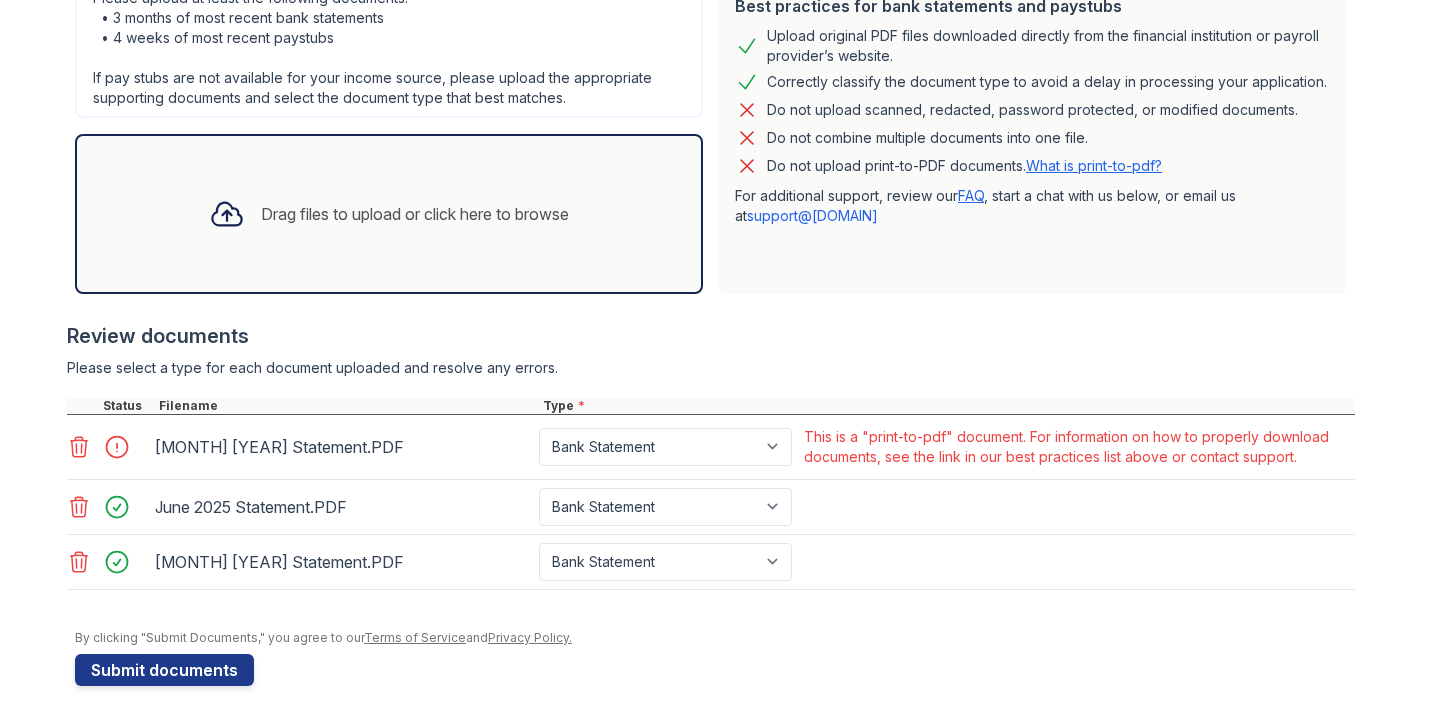 click 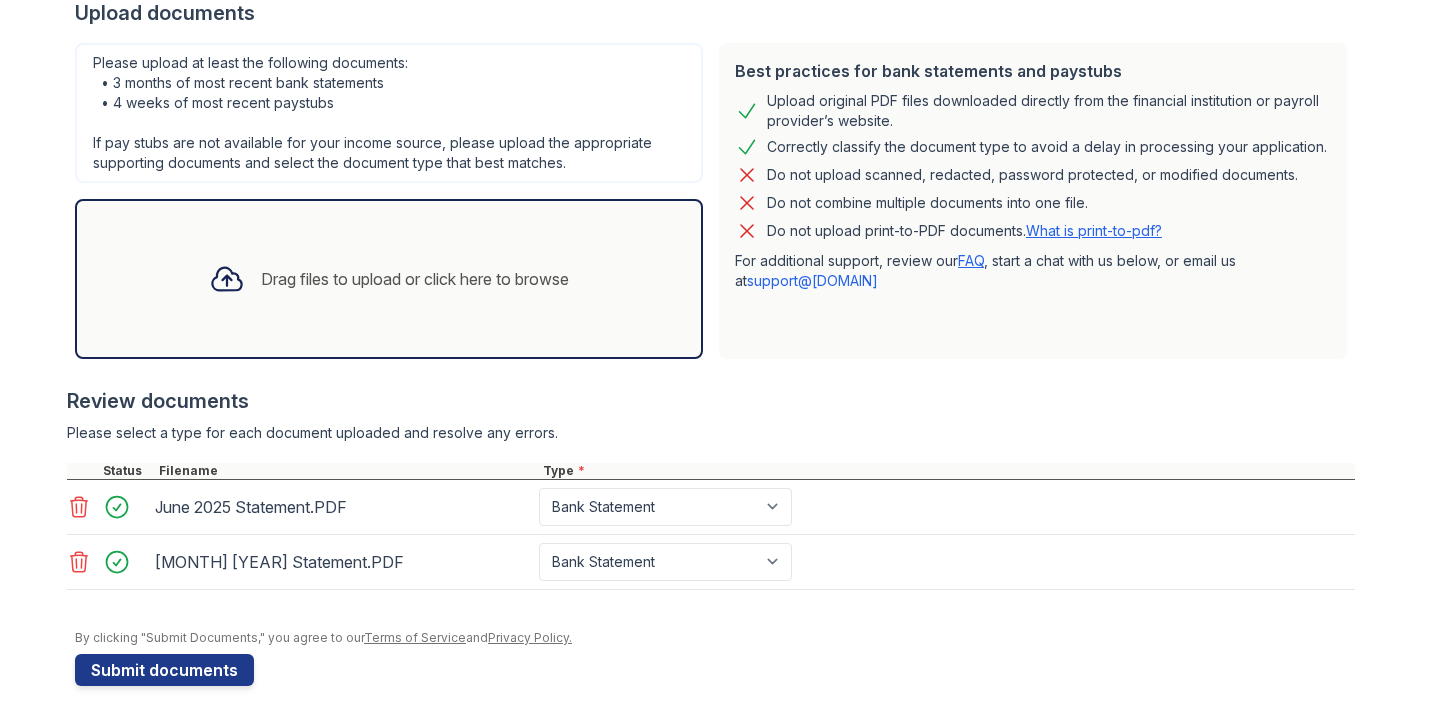 click on "Drag files to upload or click here to browse" at bounding box center (389, 279) 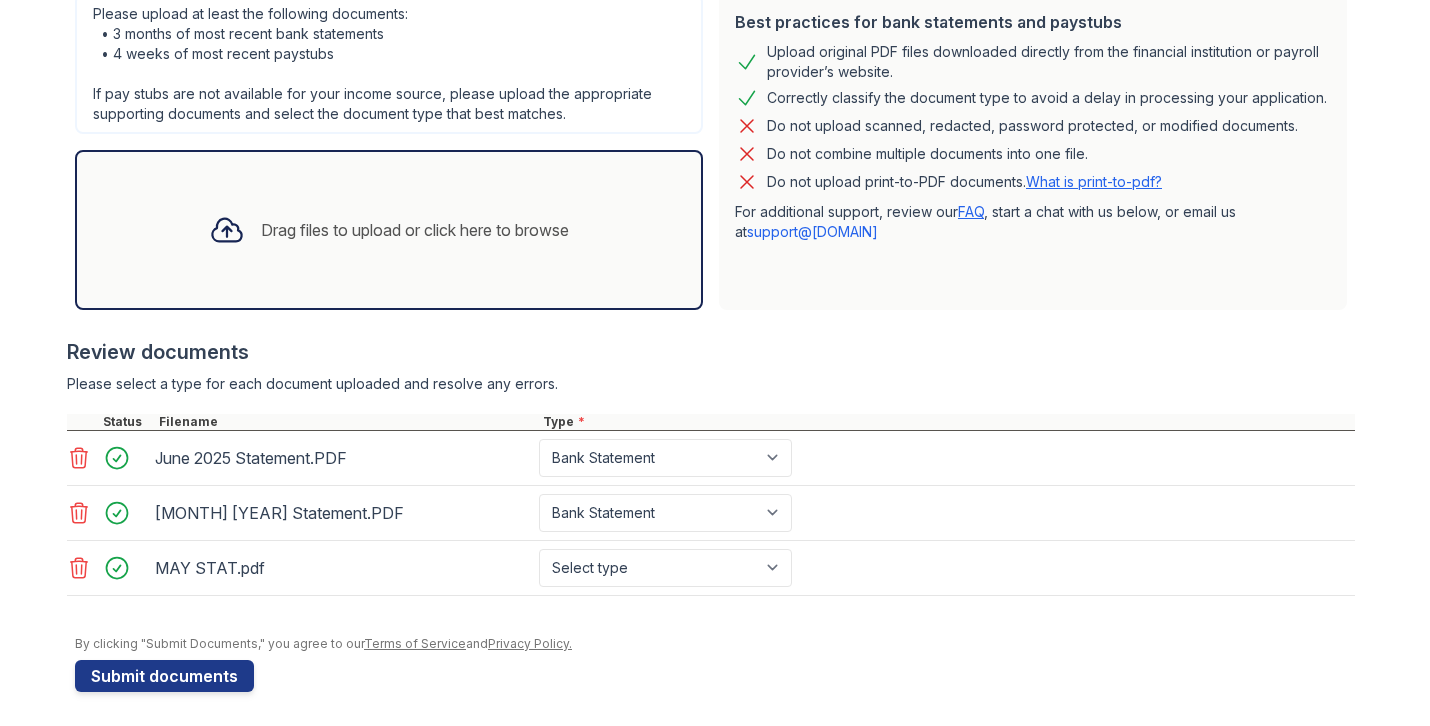 scroll, scrollTop: 548, scrollLeft: 0, axis: vertical 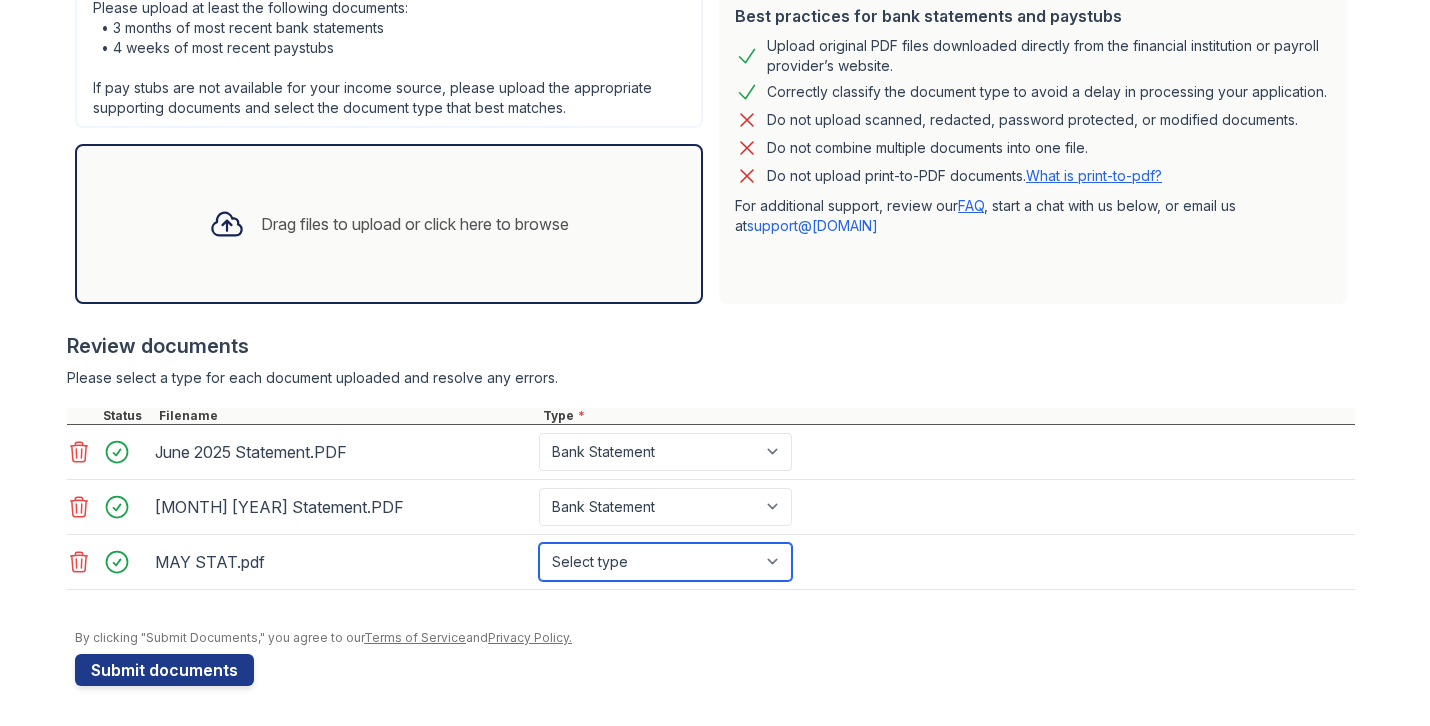 click on "Select type
Paystub
Bank Statement
Offer Letter
Tax Documents
Benefit Award Letter
Investment Account Statement
Other" at bounding box center [665, 562] 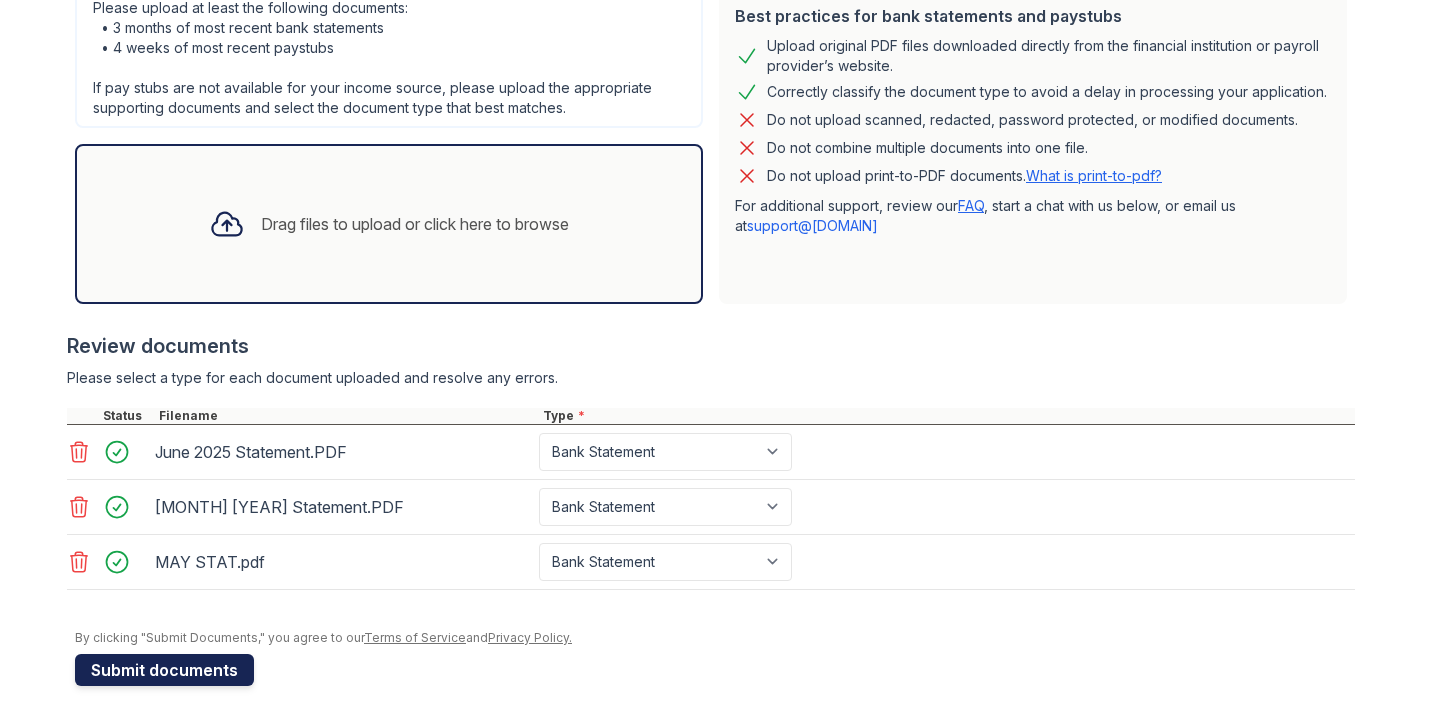 click on "Submit documents" at bounding box center (164, 670) 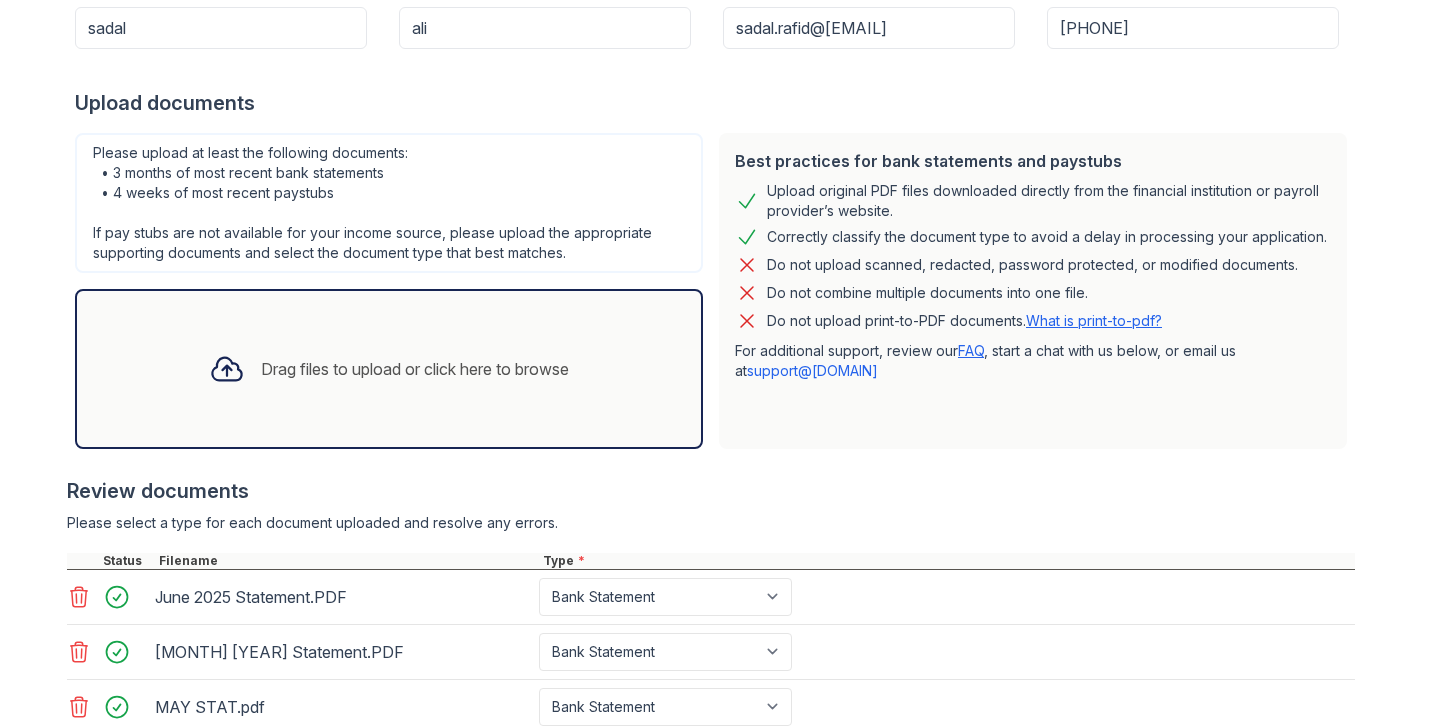 scroll, scrollTop: 0, scrollLeft: 0, axis: both 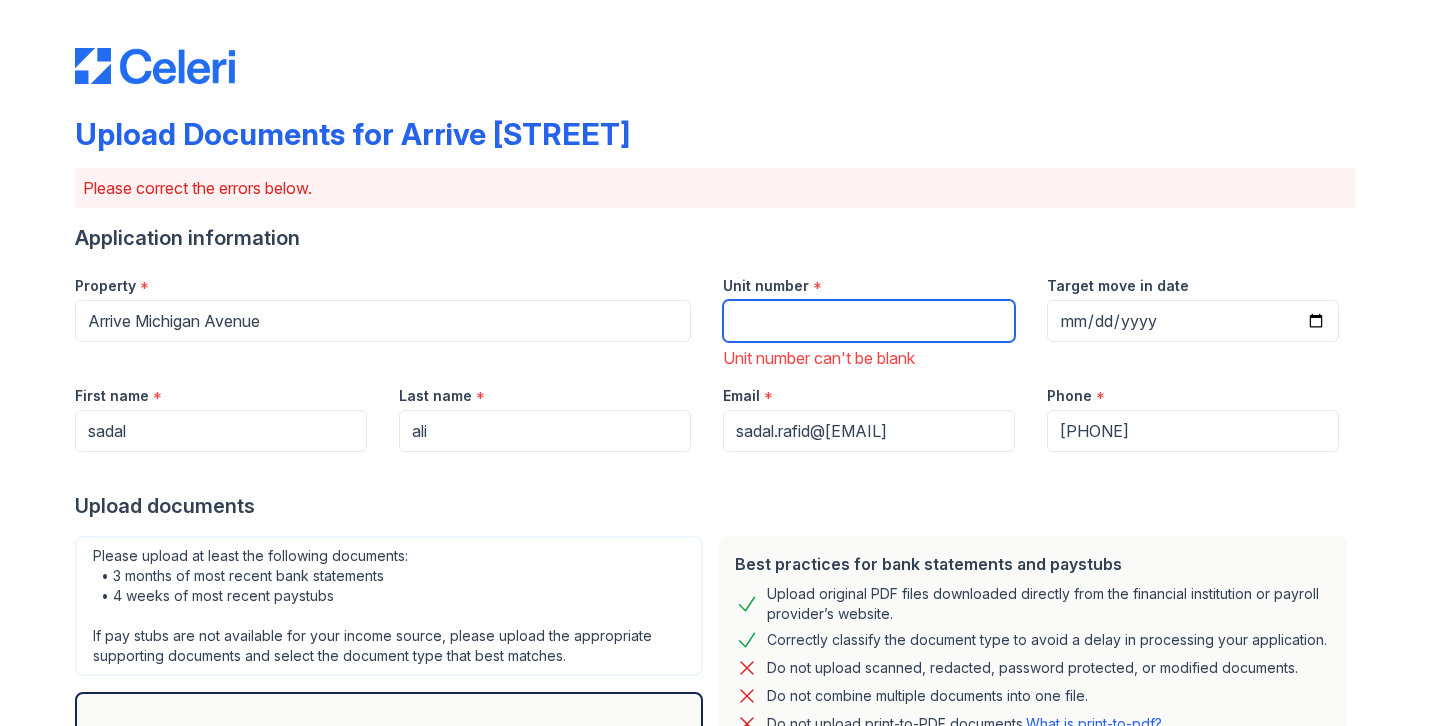 click on "Unit number" at bounding box center [869, 321] 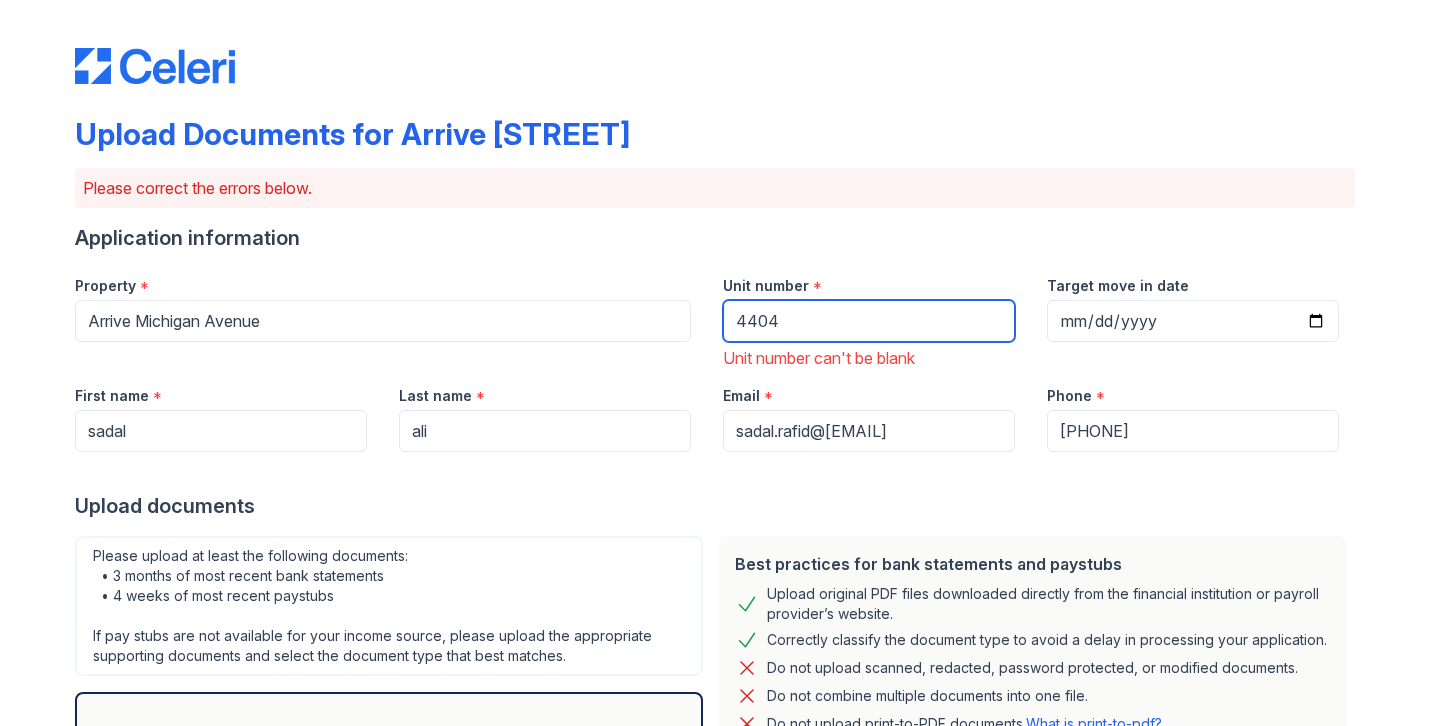 type on "4404" 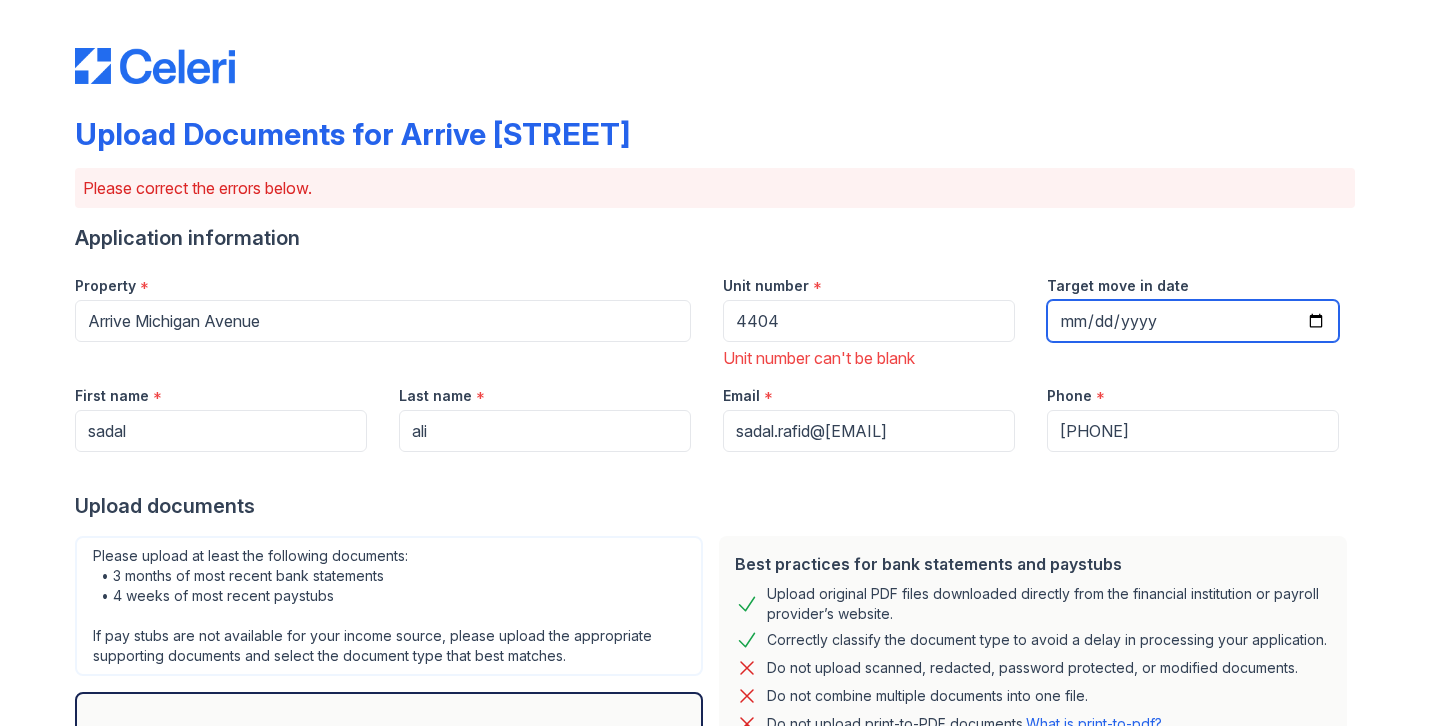click on "Target move in date" at bounding box center [1193, 321] 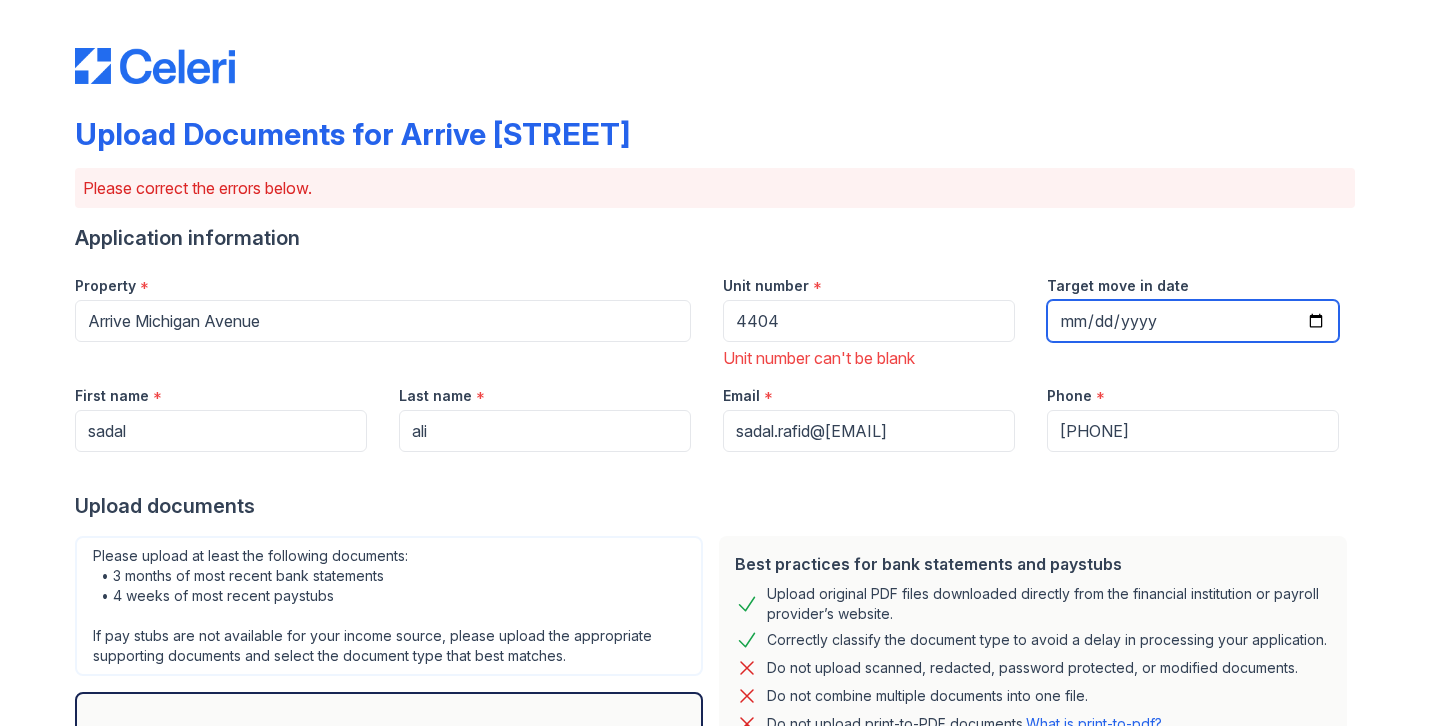 type on "[DATE]" 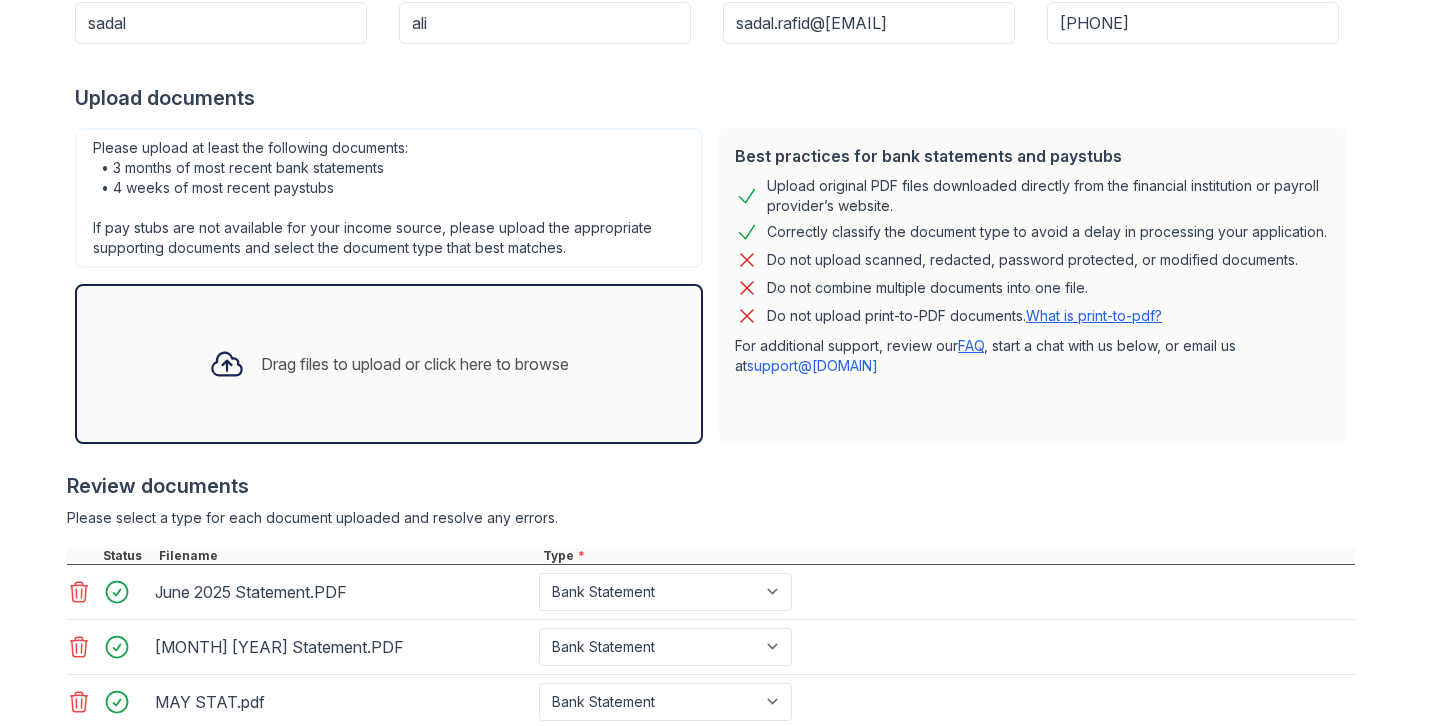 scroll, scrollTop: 548, scrollLeft: 0, axis: vertical 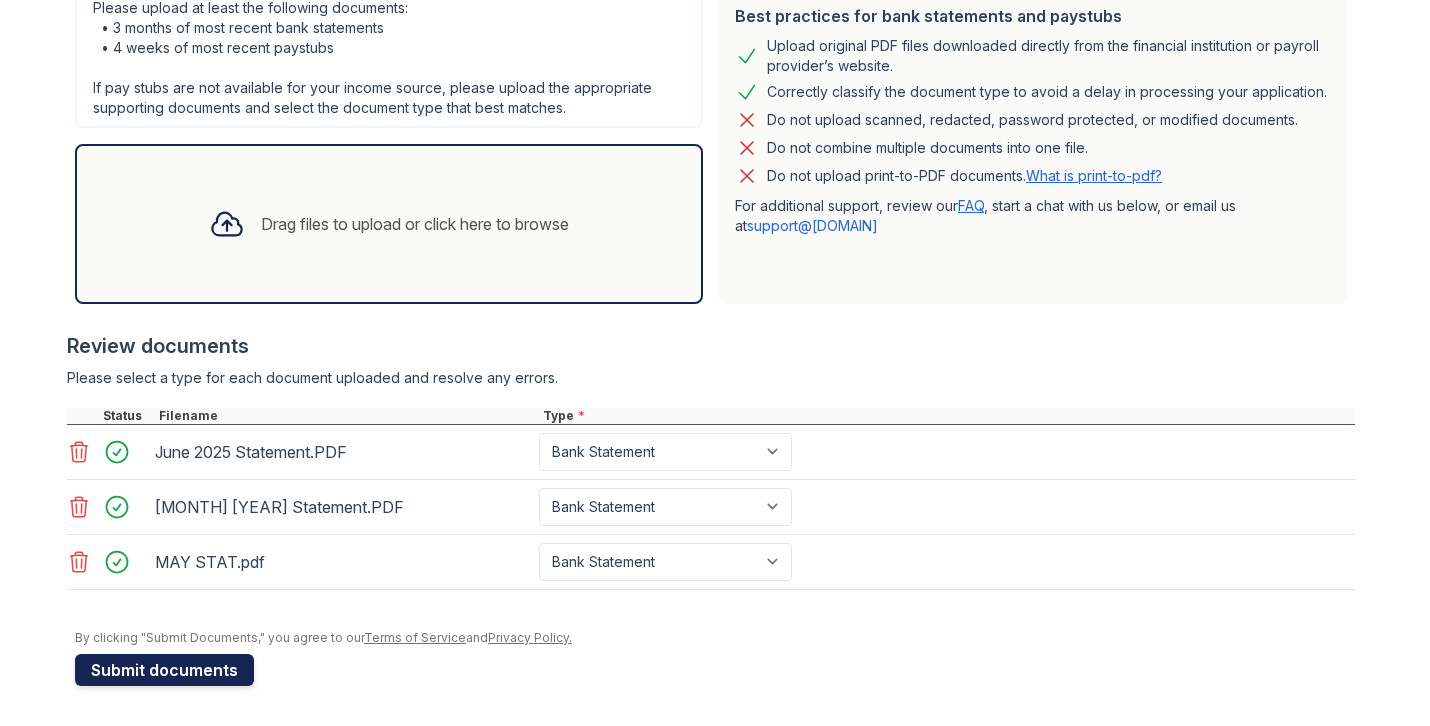 click on "Submit documents" at bounding box center [164, 670] 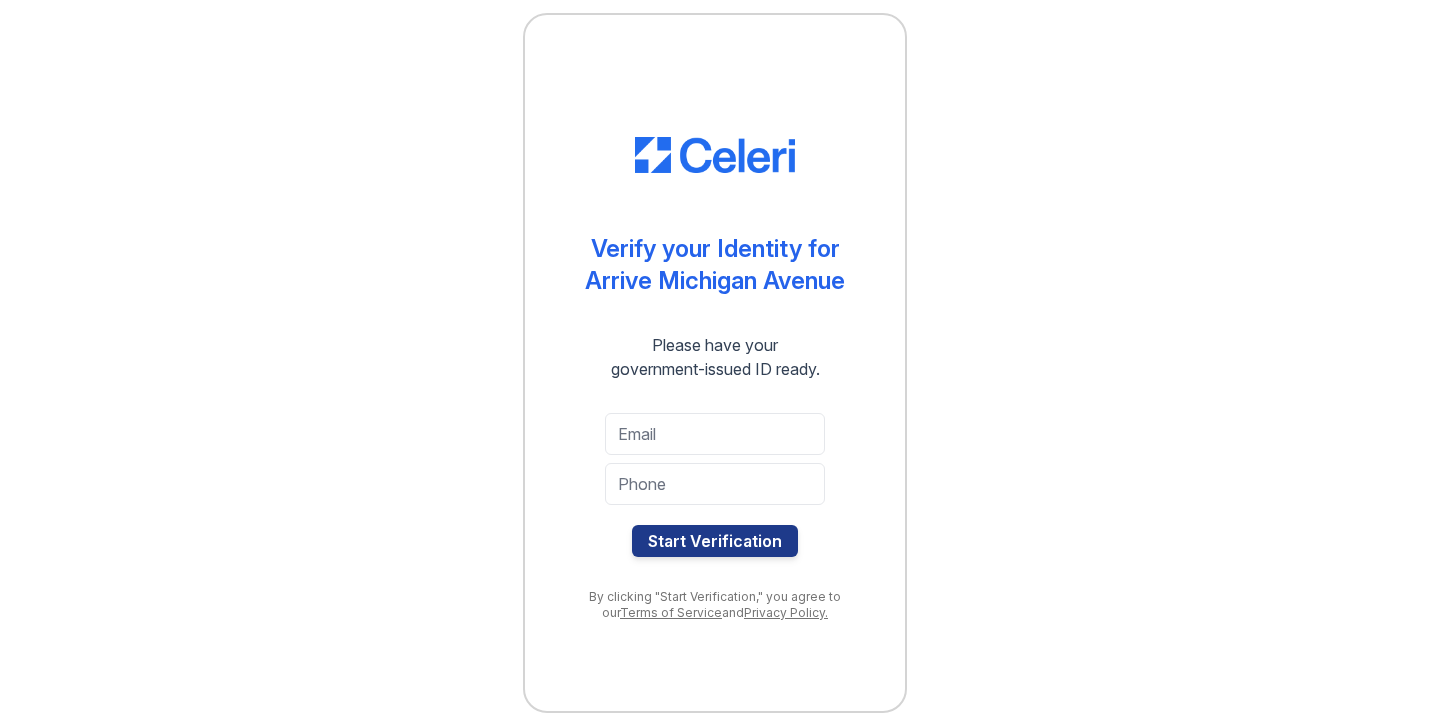 scroll, scrollTop: 0, scrollLeft: 0, axis: both 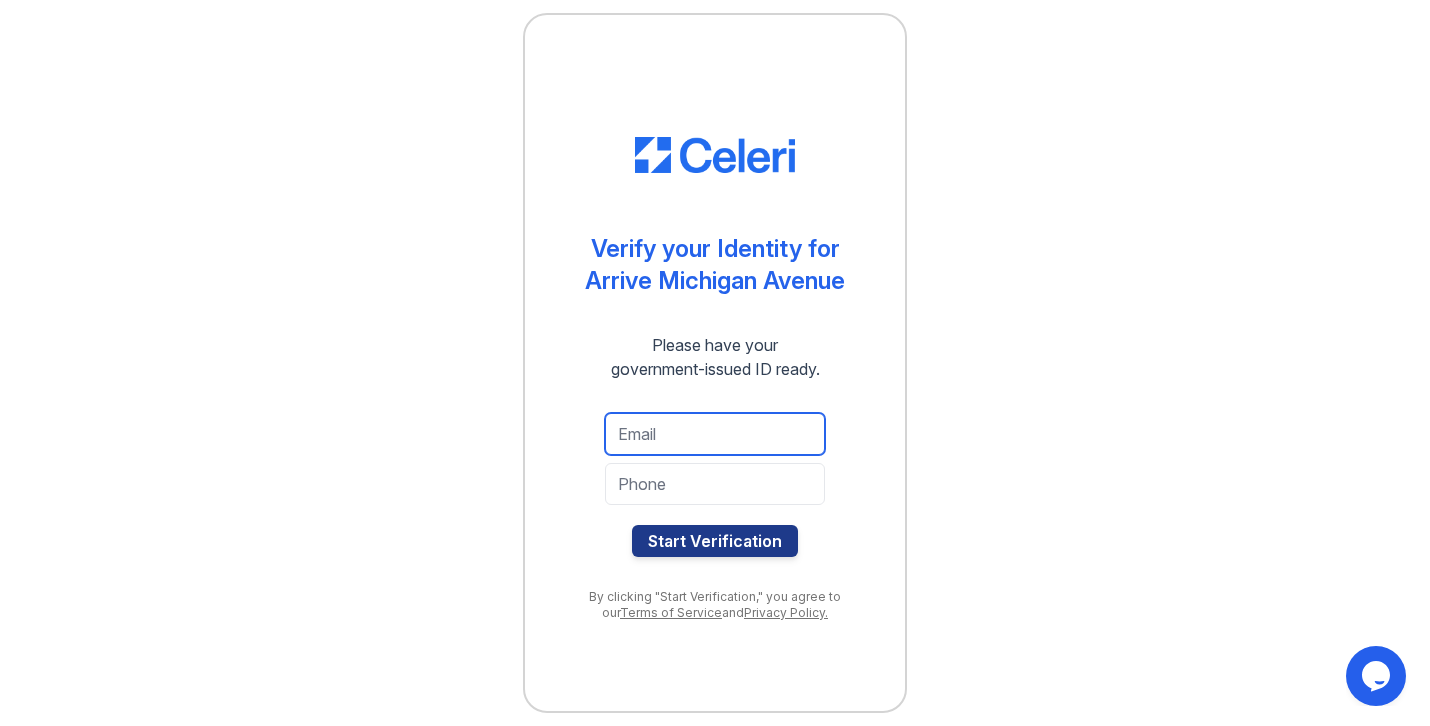 click at bounding box center (715, 434) 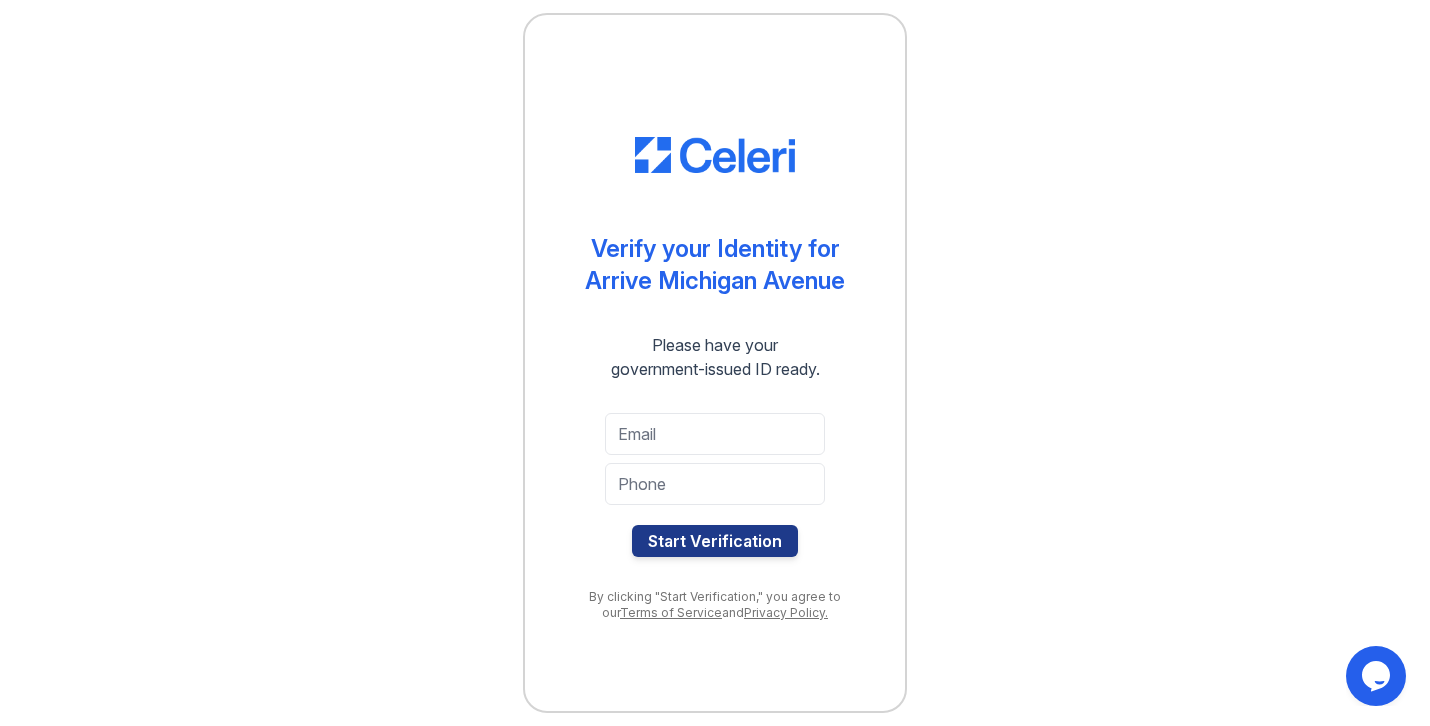 click on "Verify your Identity for
Arrive Michigan Avenue
Please have your
government-issued ID ready.
Start Verification
By clicking "Start Verification," you agree to our
Terms of Service
and
Privacy Policy." at bounding box center (715, 363) 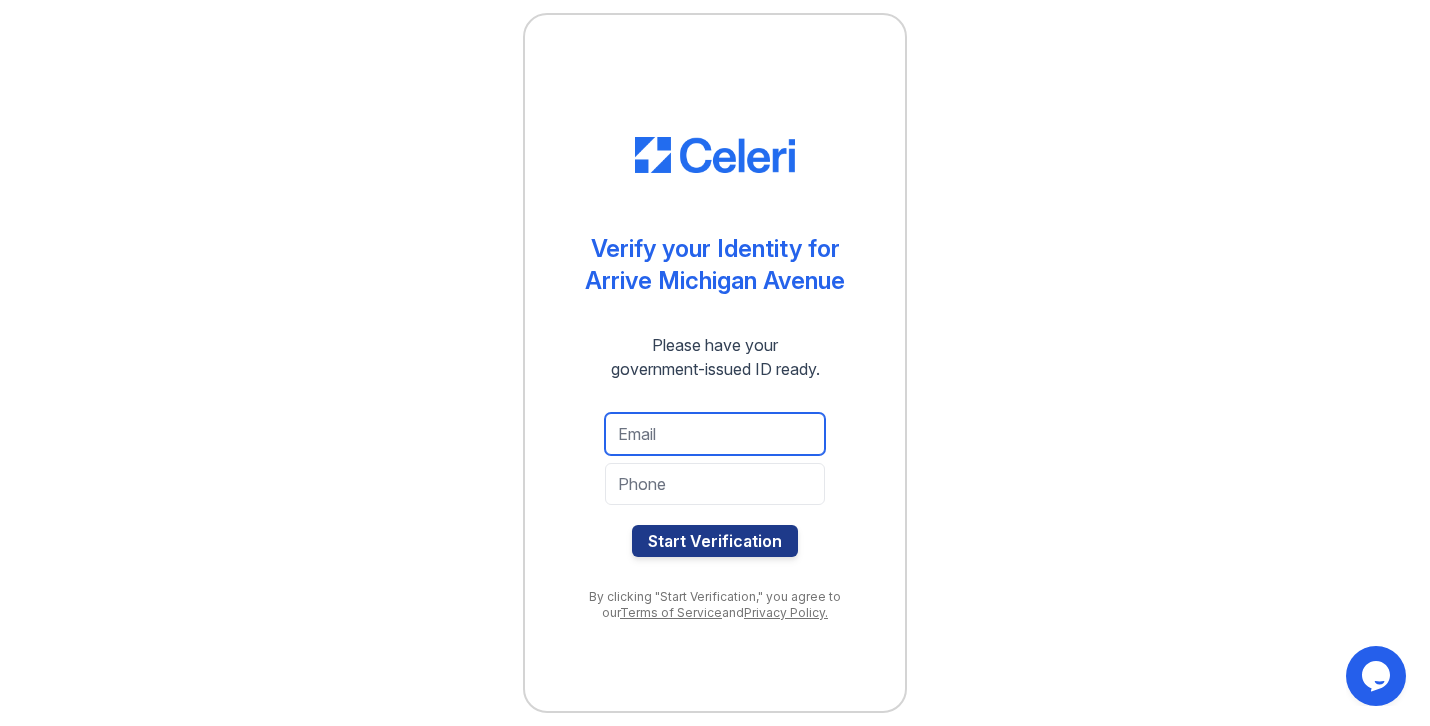 click at bounding box center [715, 434] 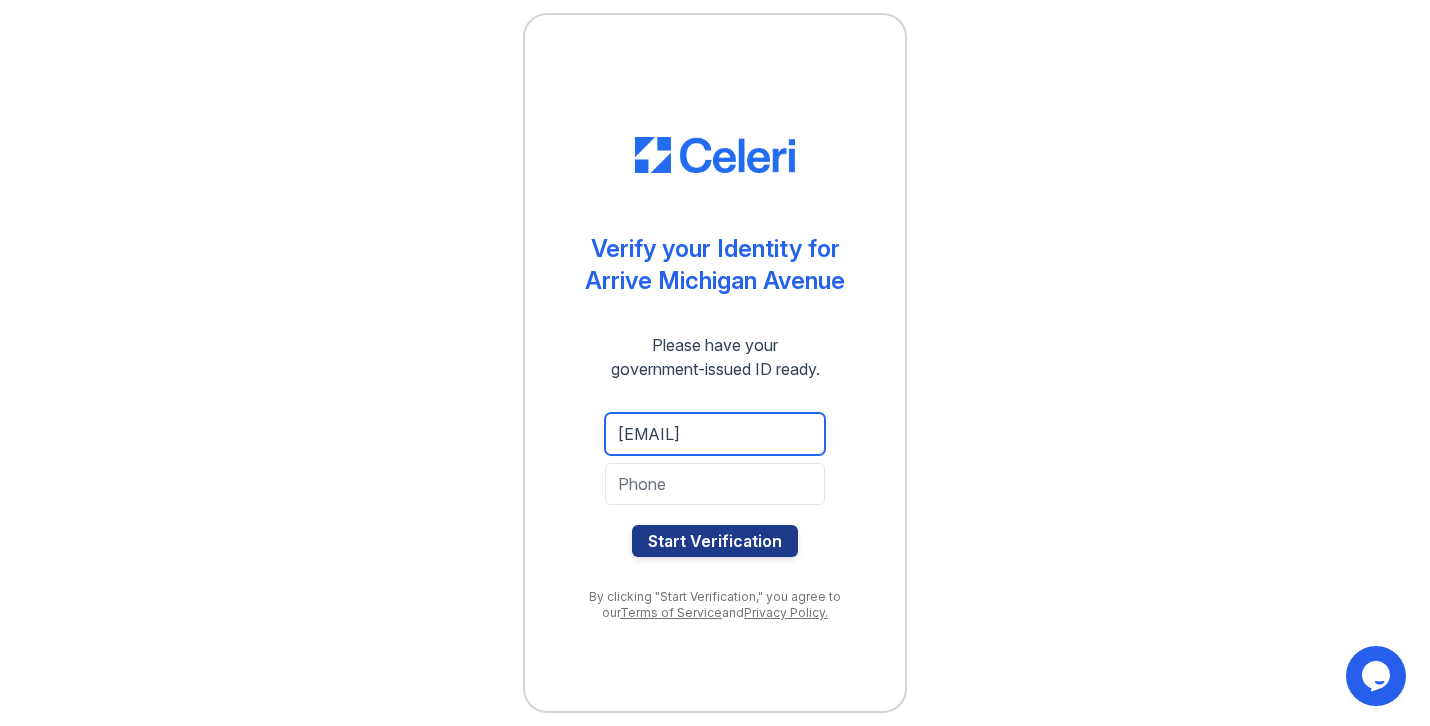 type on "sadal.rafid@[EMAIL]" 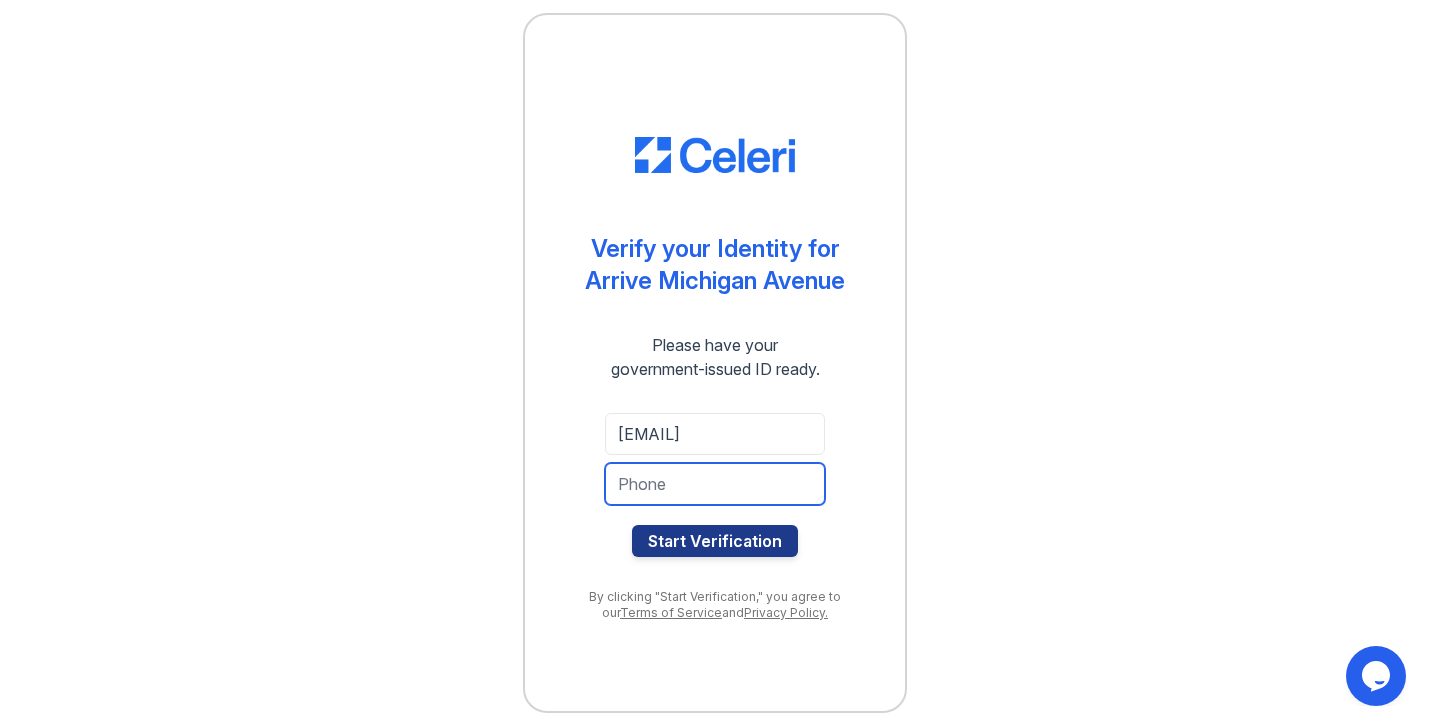 click at bounding box center (715, 484) 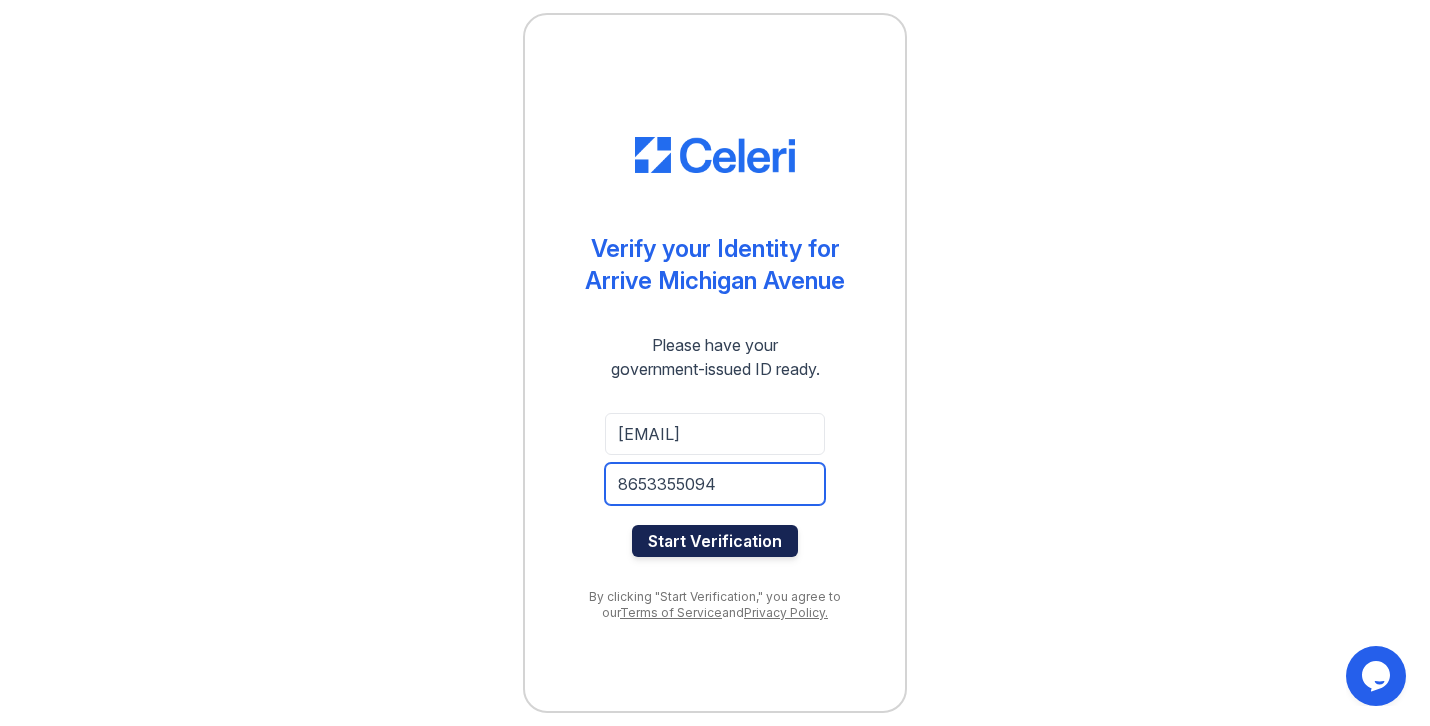 type on "8653355094" 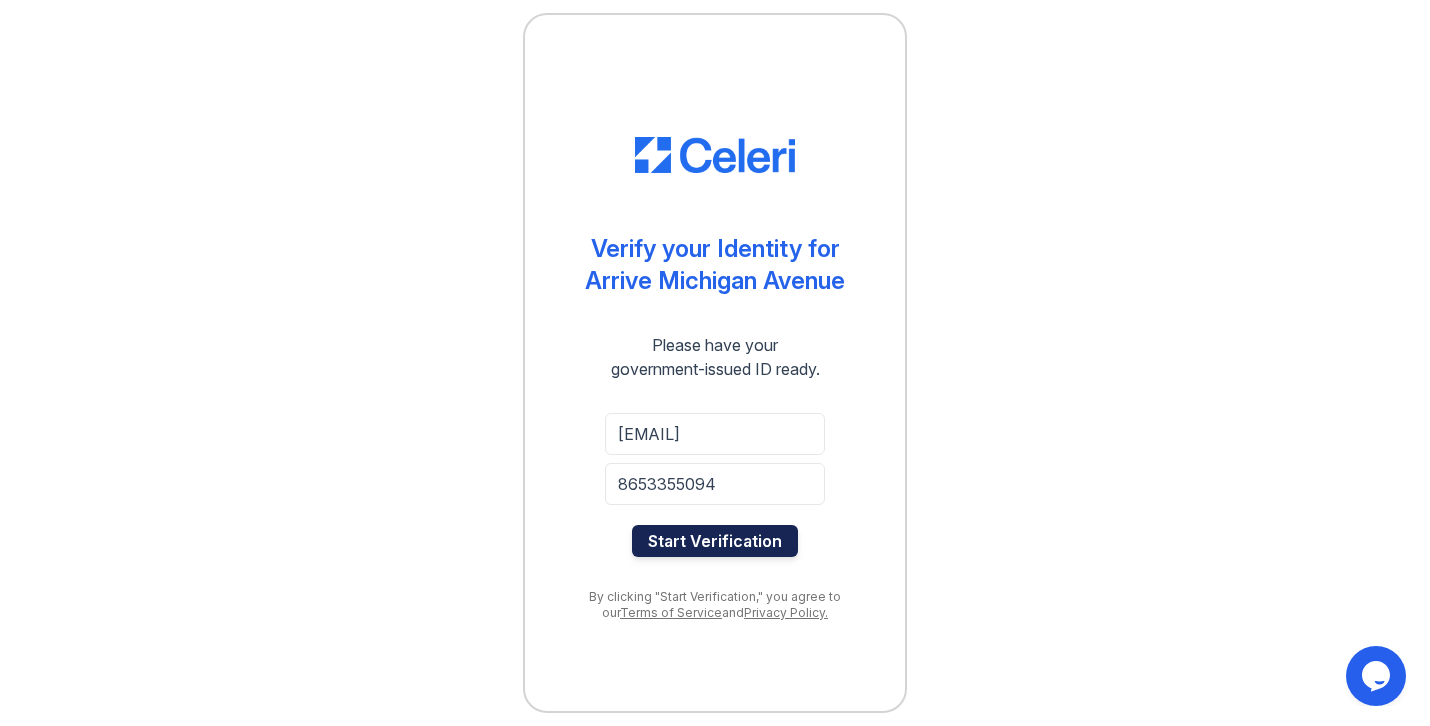click on "Start Verification" at bounding box center [715, 541] 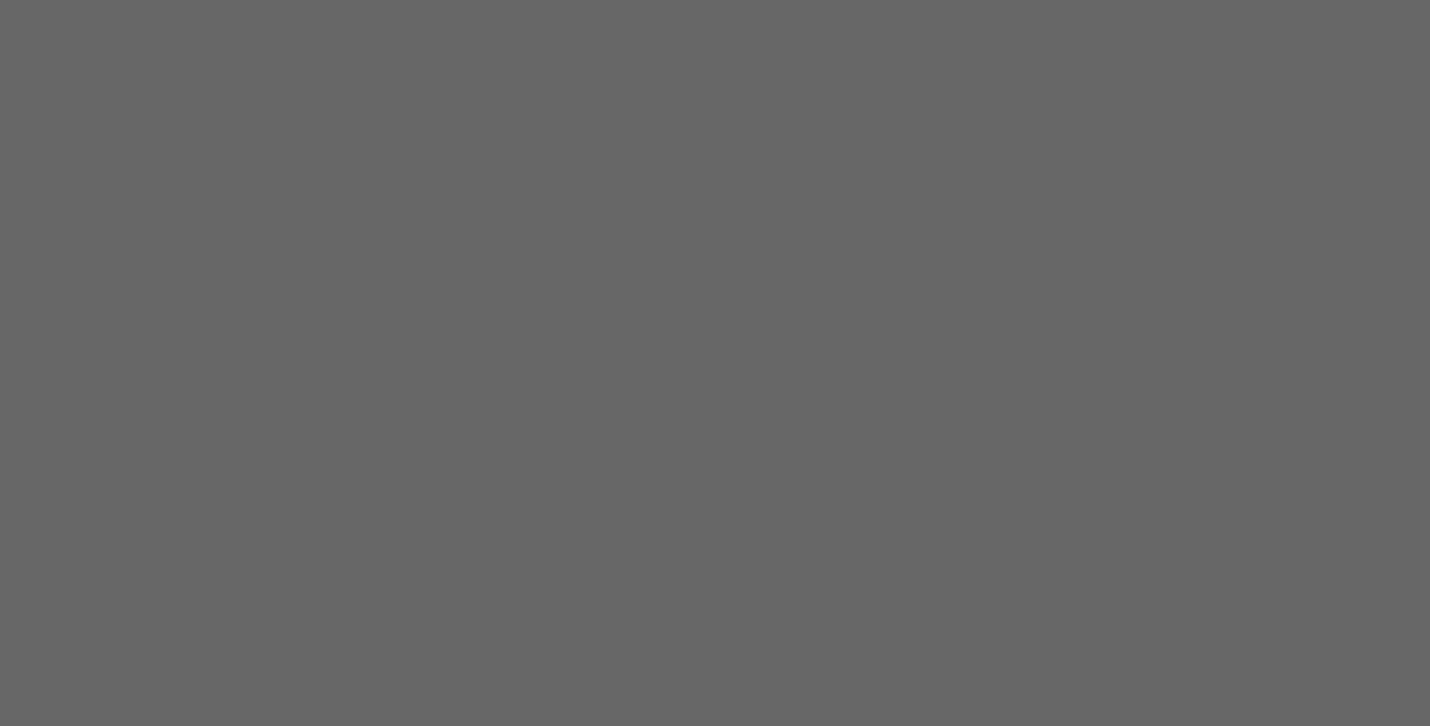 scroll, scrollTop: 0, scrollLeft: 0, axis: both 